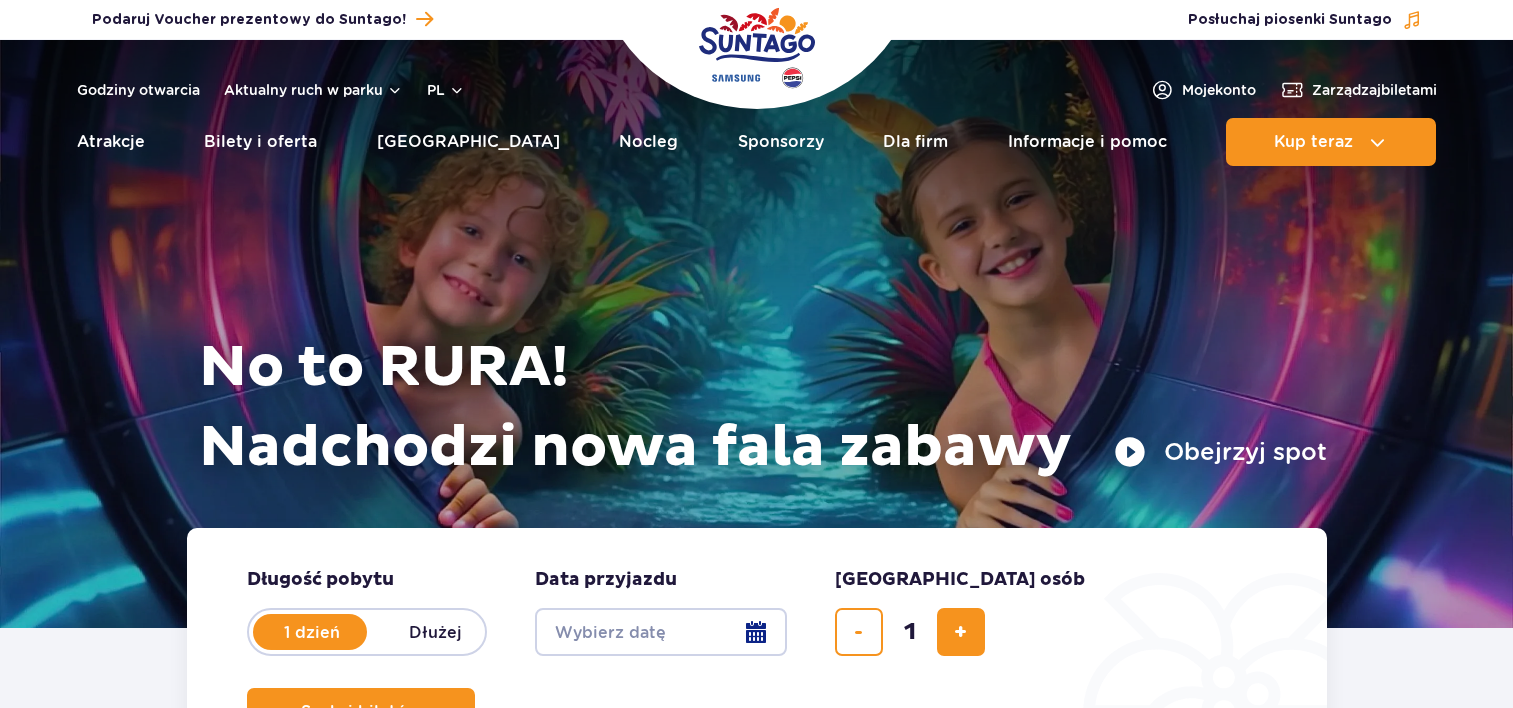 scroll, scrollTop: 0, scrollLeft: 0, axis: both 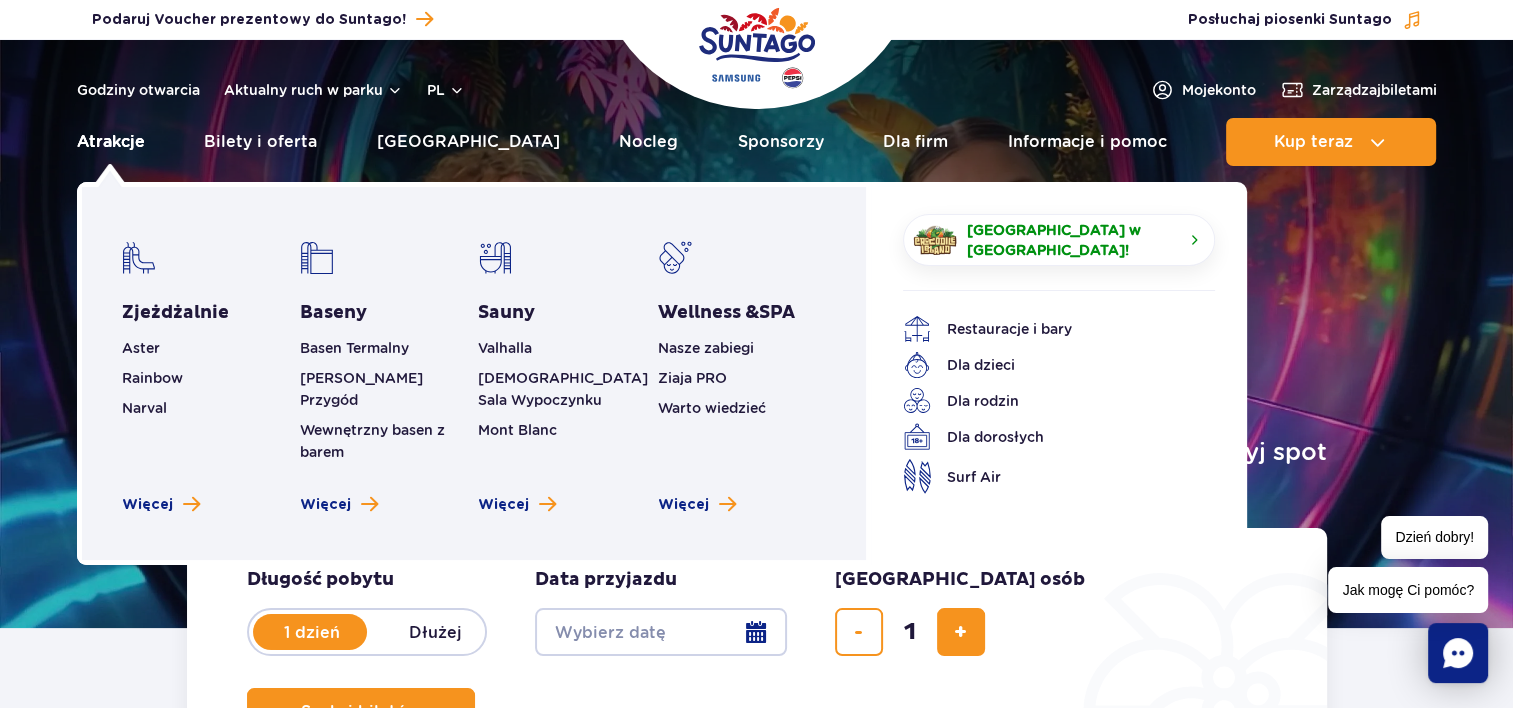 click on "Atrakcje" at bounding box center [111, 142] 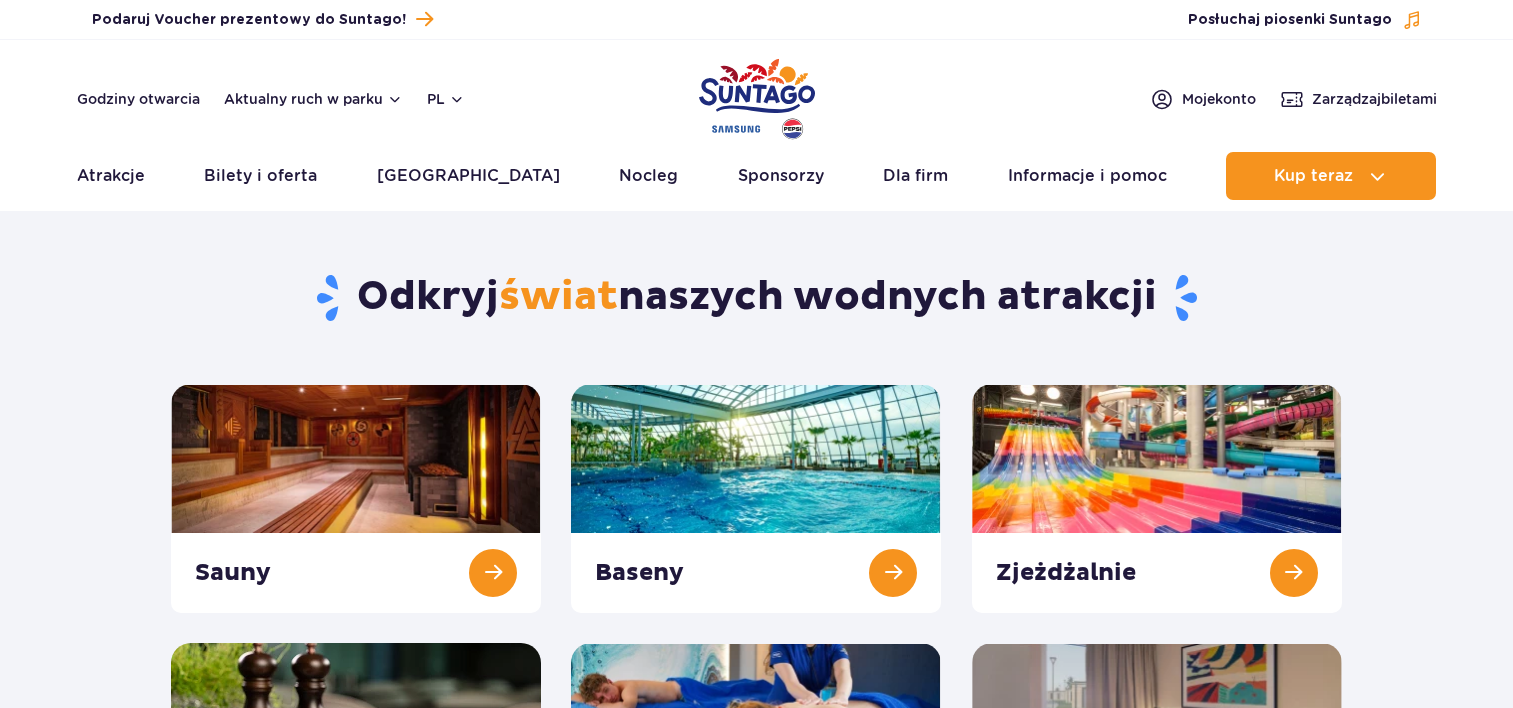 scroll, scrollTop: 0, scrollLeft: 0, axis: both 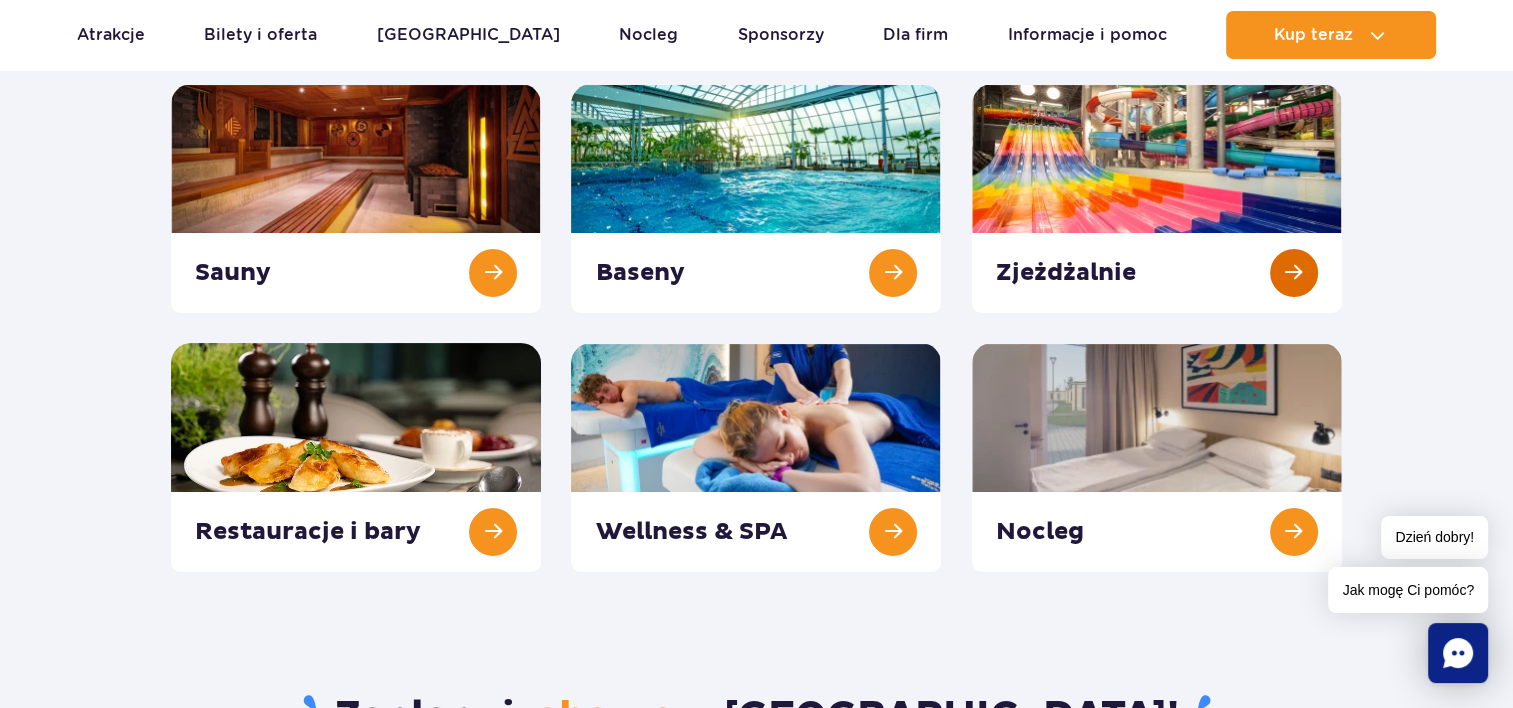 click at bounding box center [1157, 198] 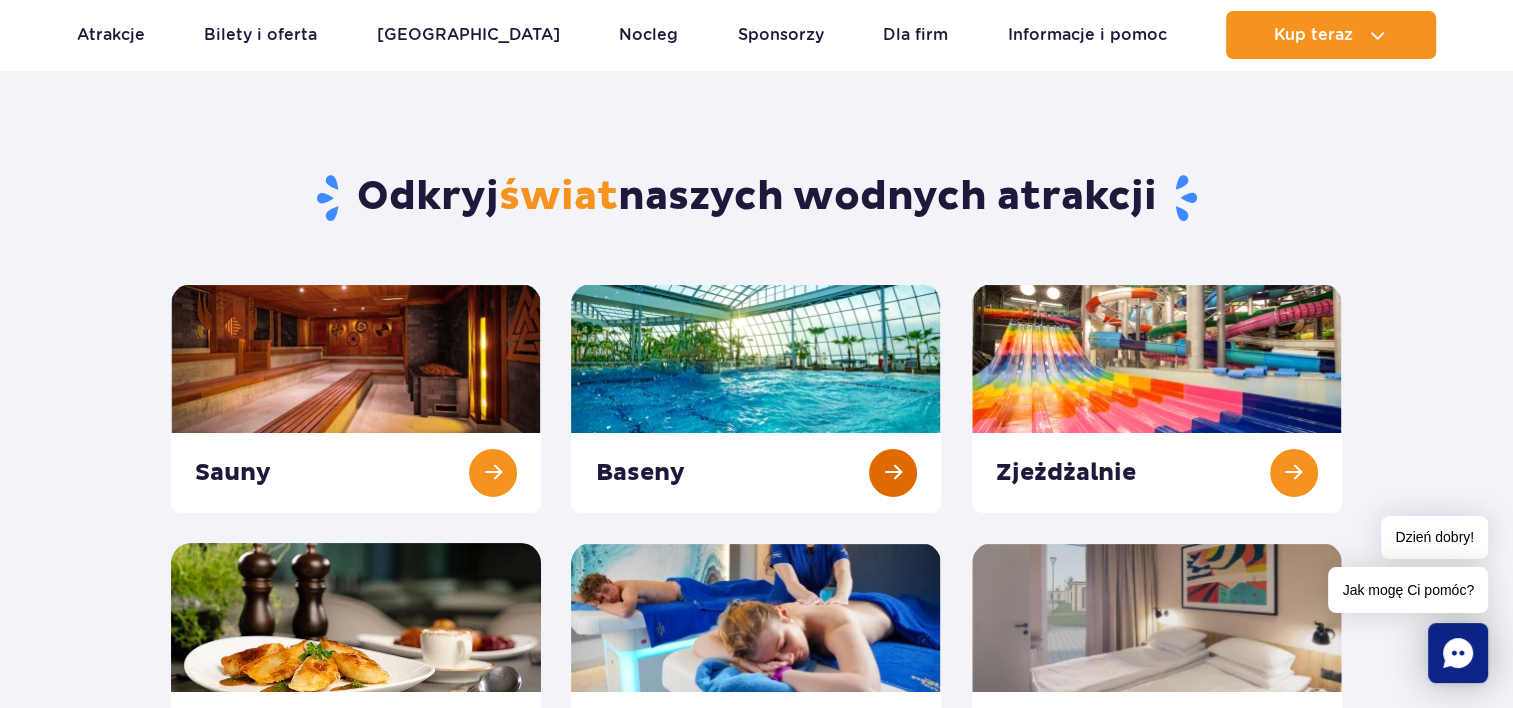 scroll, scrollTop: 100, scrollLeft: 0, axis: vertical 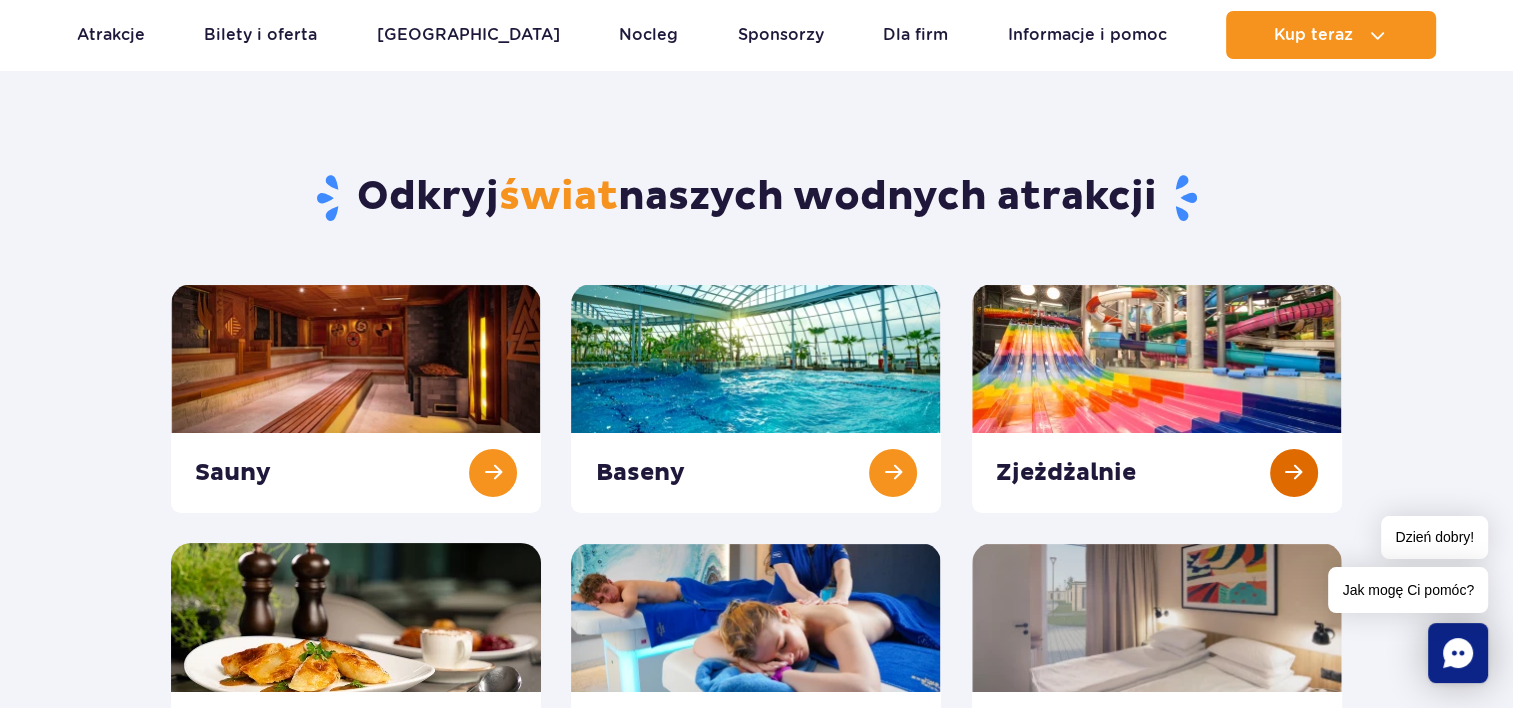 click at bounding box center (1157, 398) 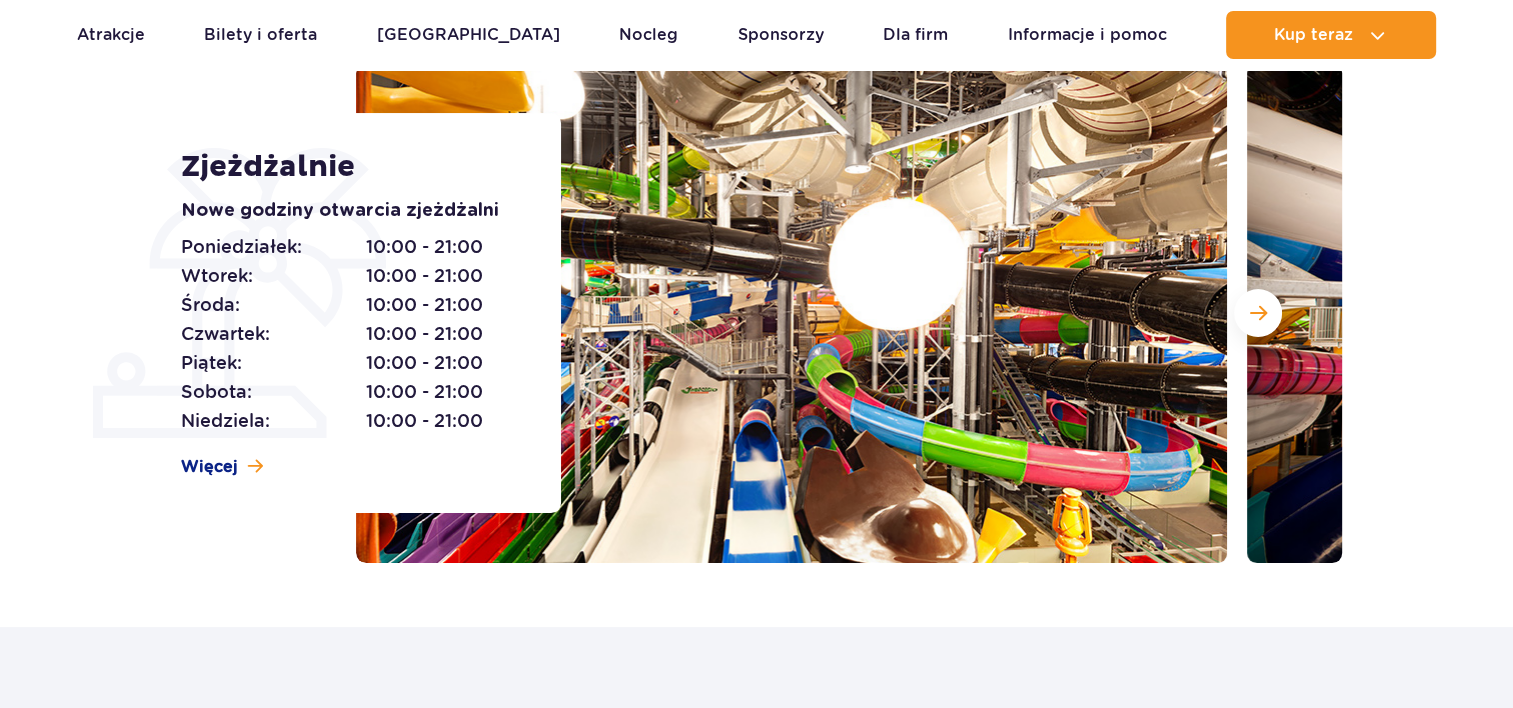 scroll, scrollTop: 300, scrollLeft: 0, axis: vertical 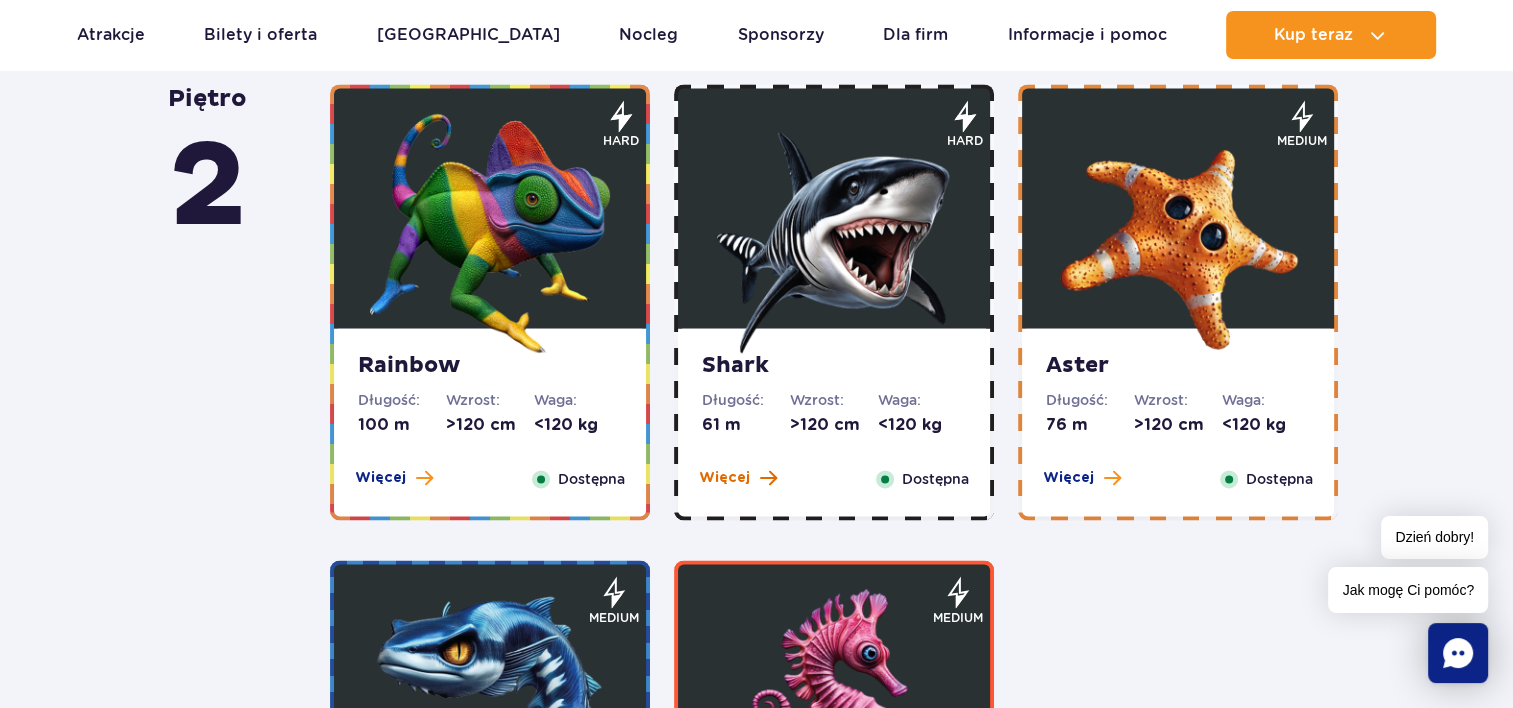 click on "Więcej" at bounding box center (724, 478) 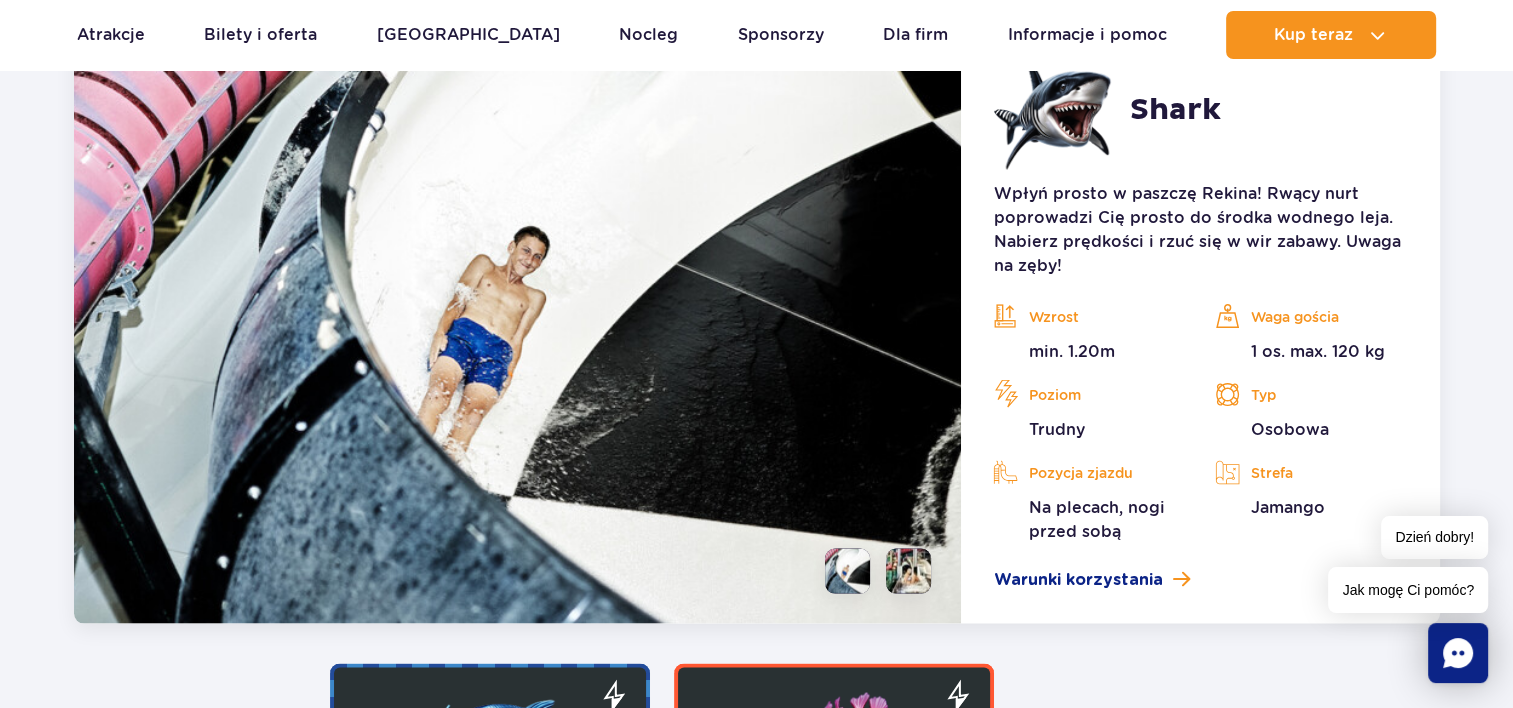 scroll, scrollTop: 3744, scrollLeft: 0, axis: vertical 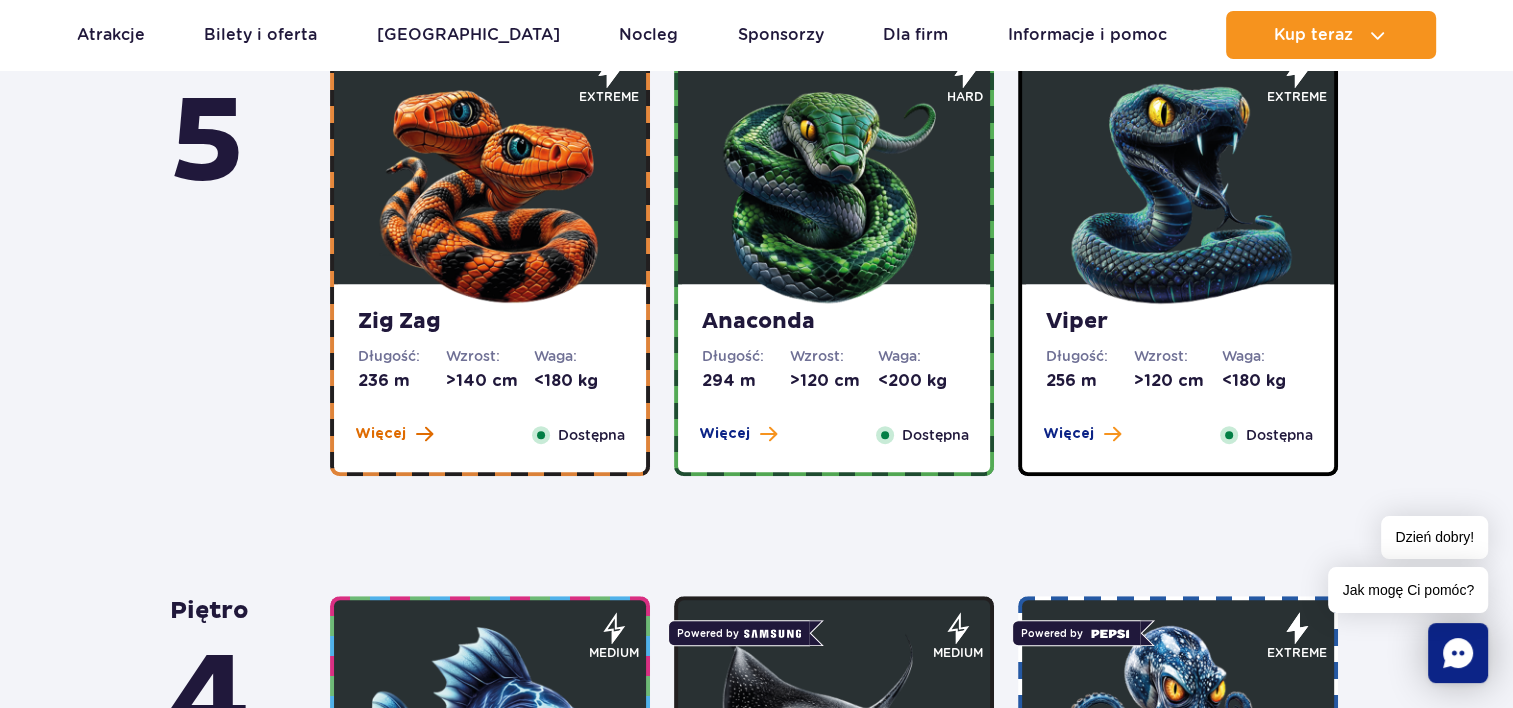 click at bounding box center (424, 434) 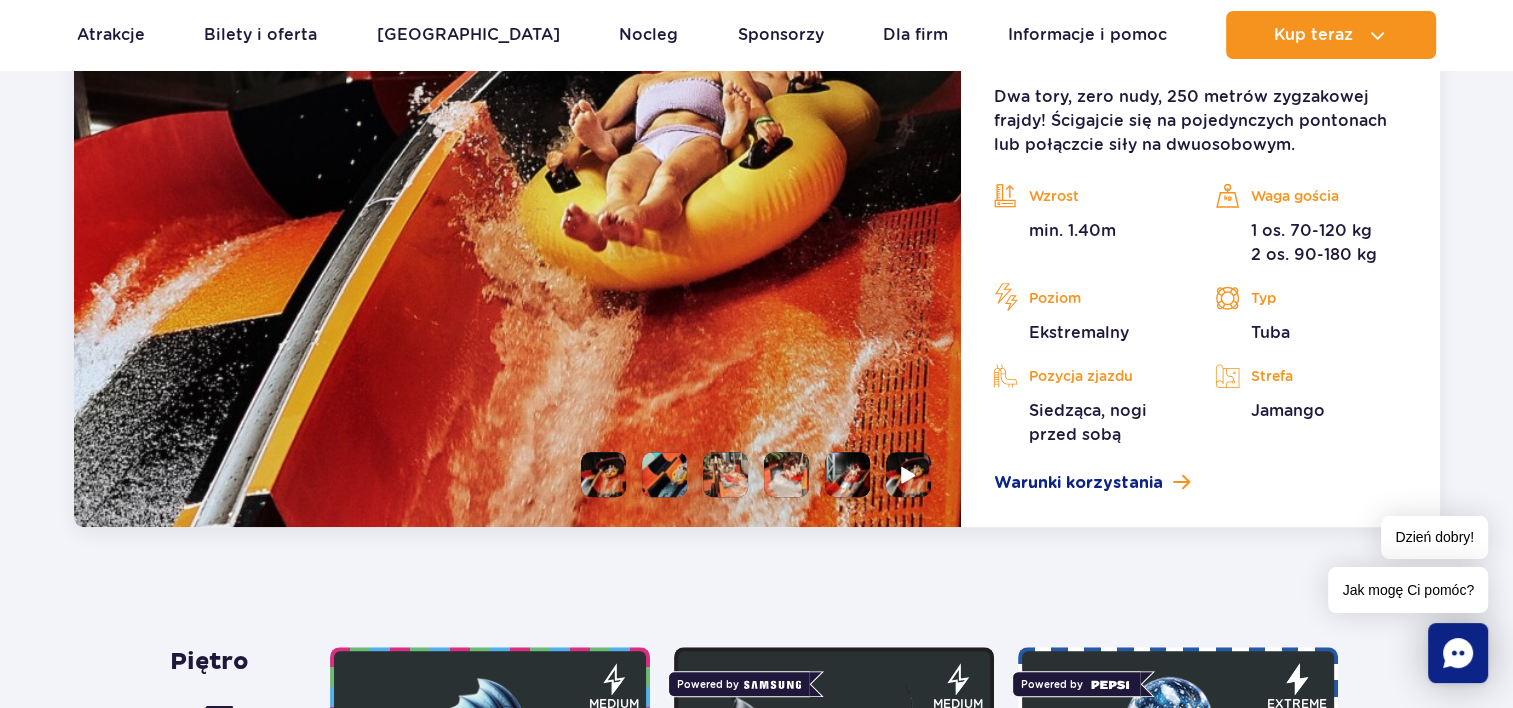 scroll, scrollTop: 1600, scrollLeft: 0, axis: vertical 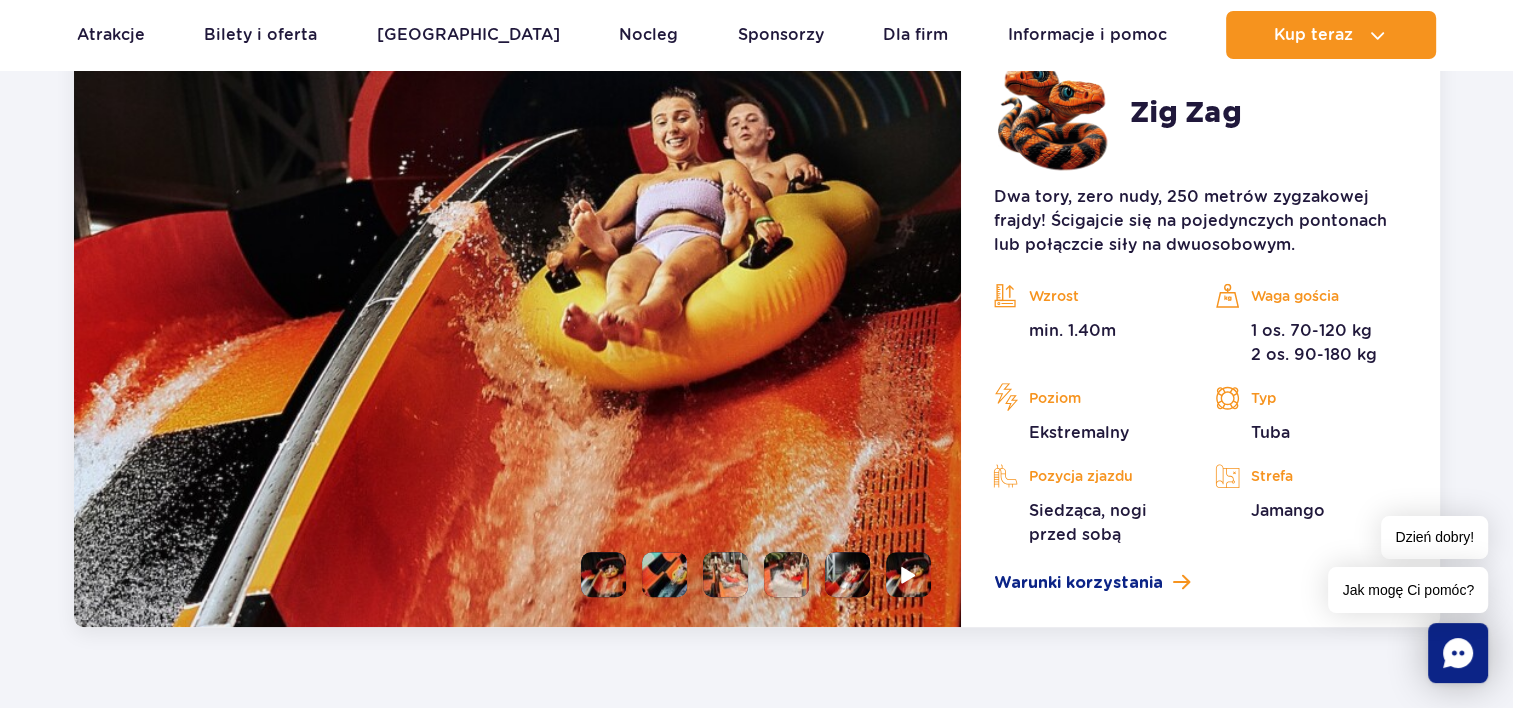 click at bounding box center (603, 574) 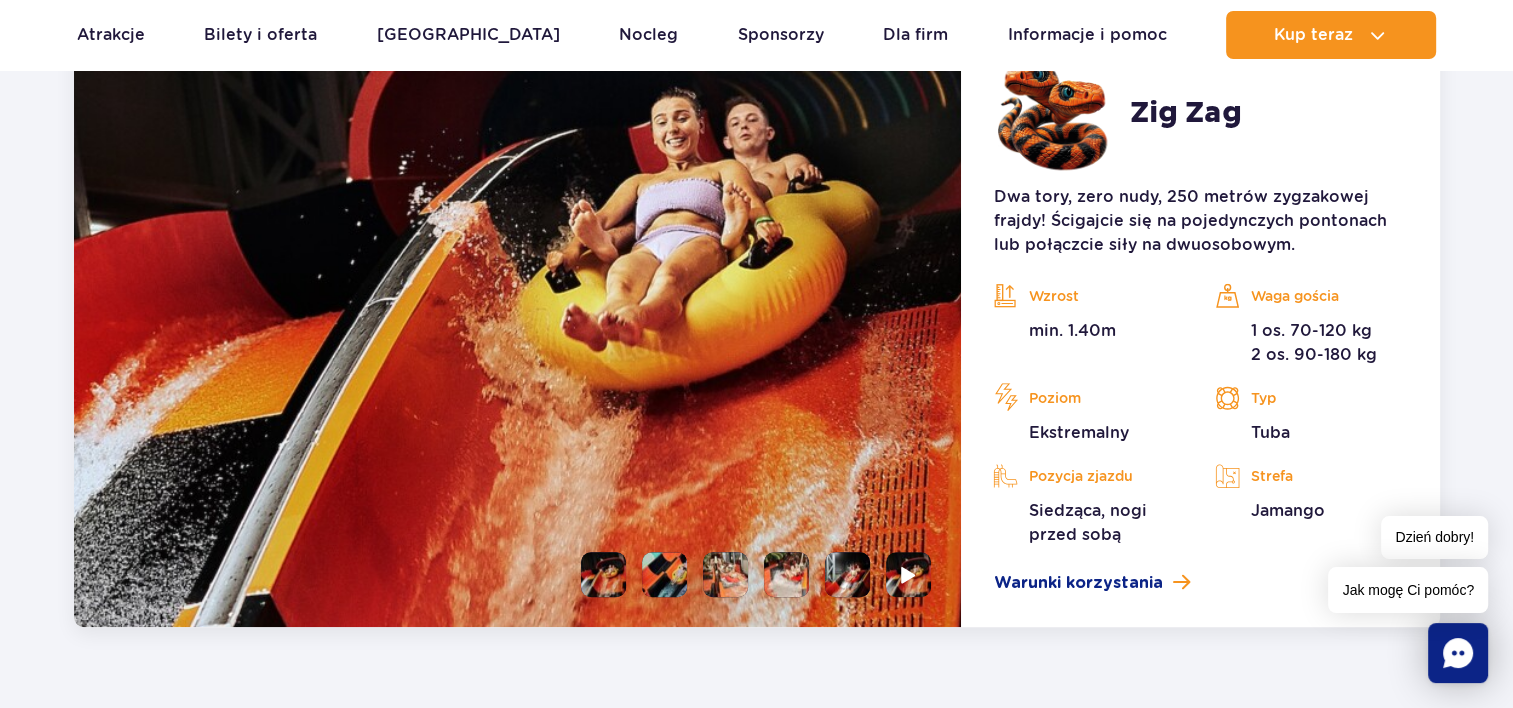 click at bounding box center (664, 574) 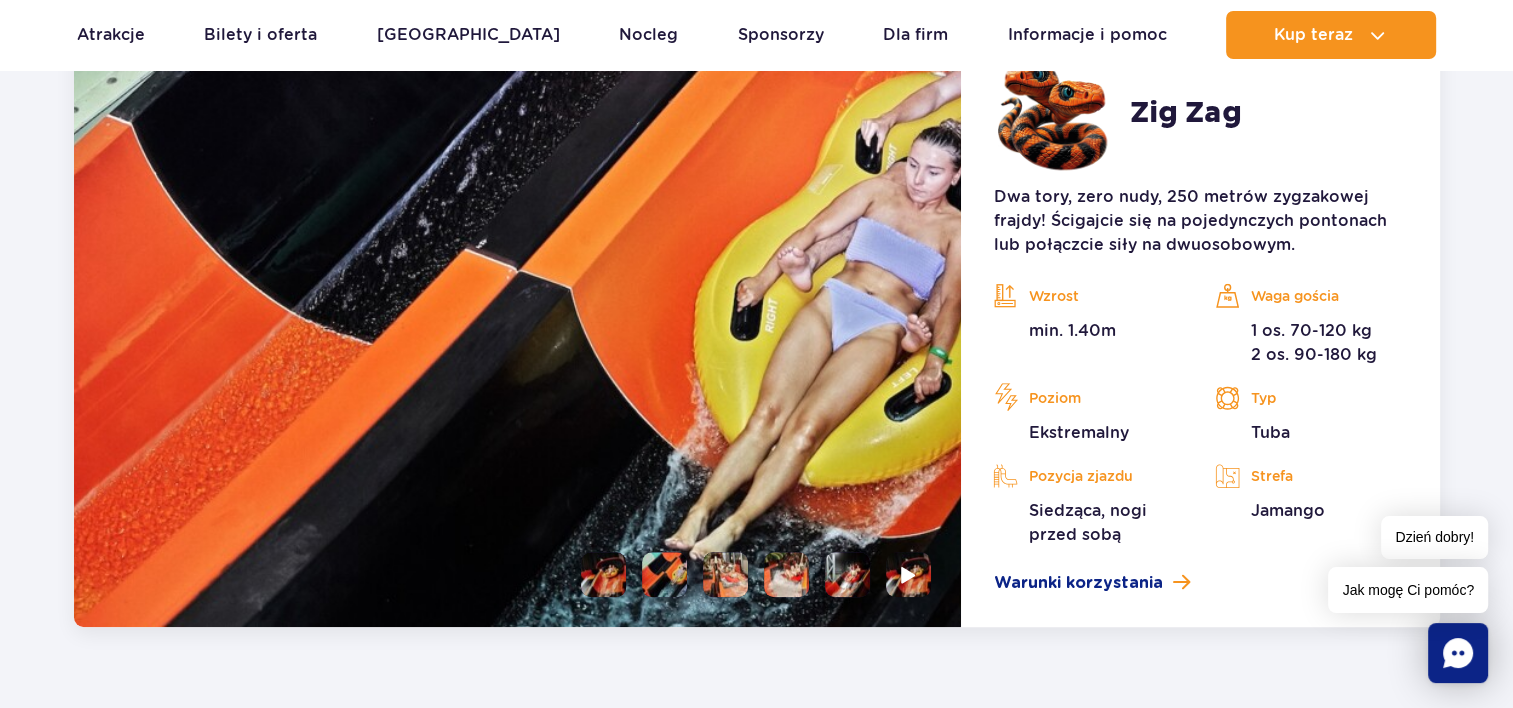 scroll, scrollTop: 1700, scrollLeft: 0, axis: vertical 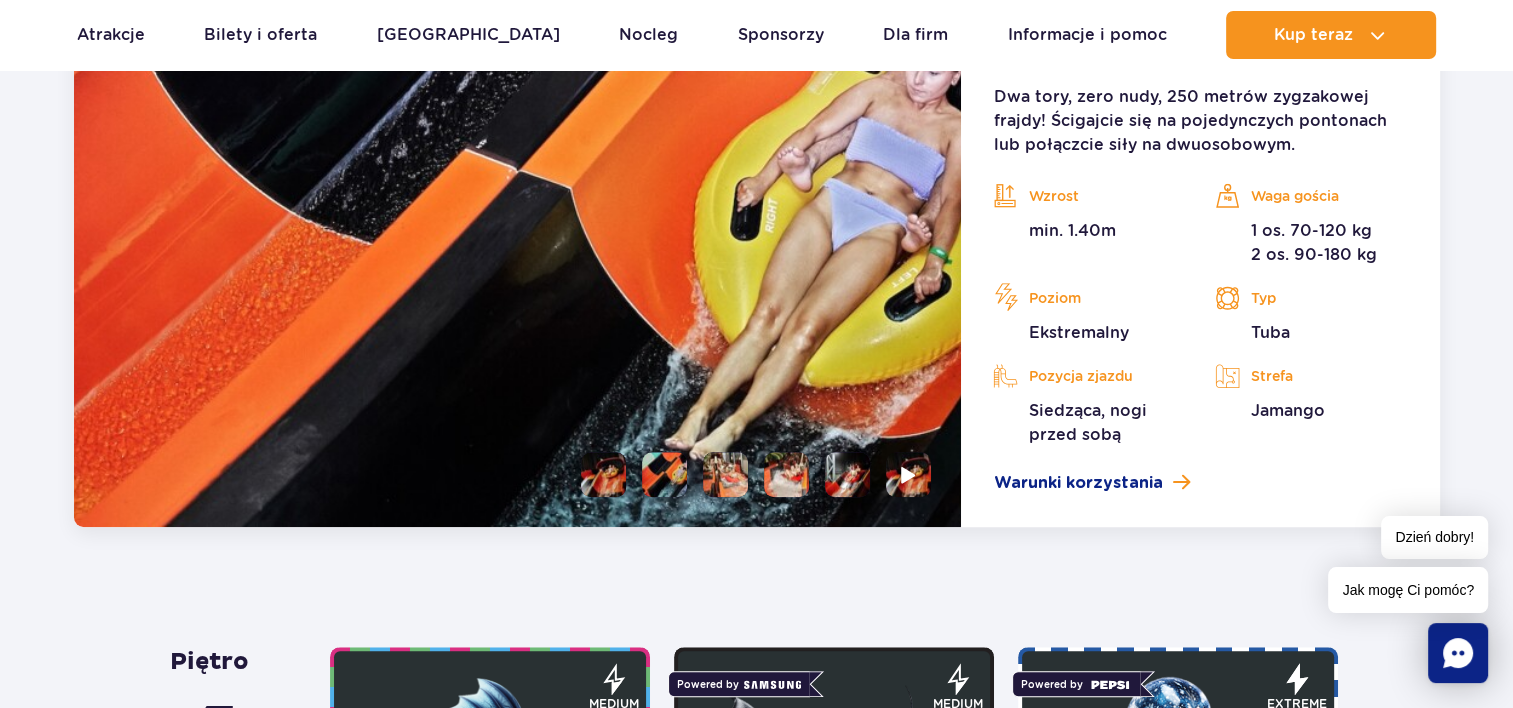 click at bounding box center [725, 474] 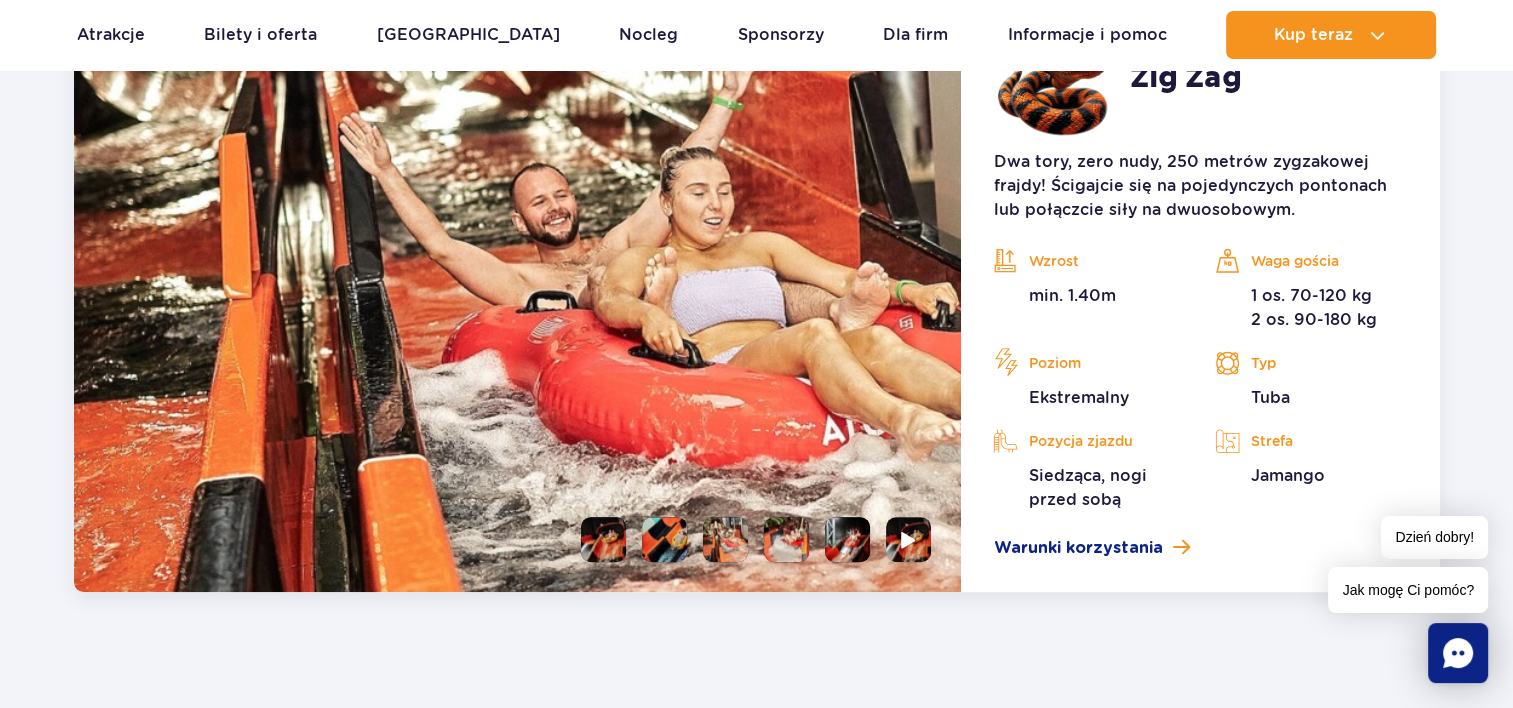 scroll, scrollTop: 1600, scrollLeft: 0, axis: vertical 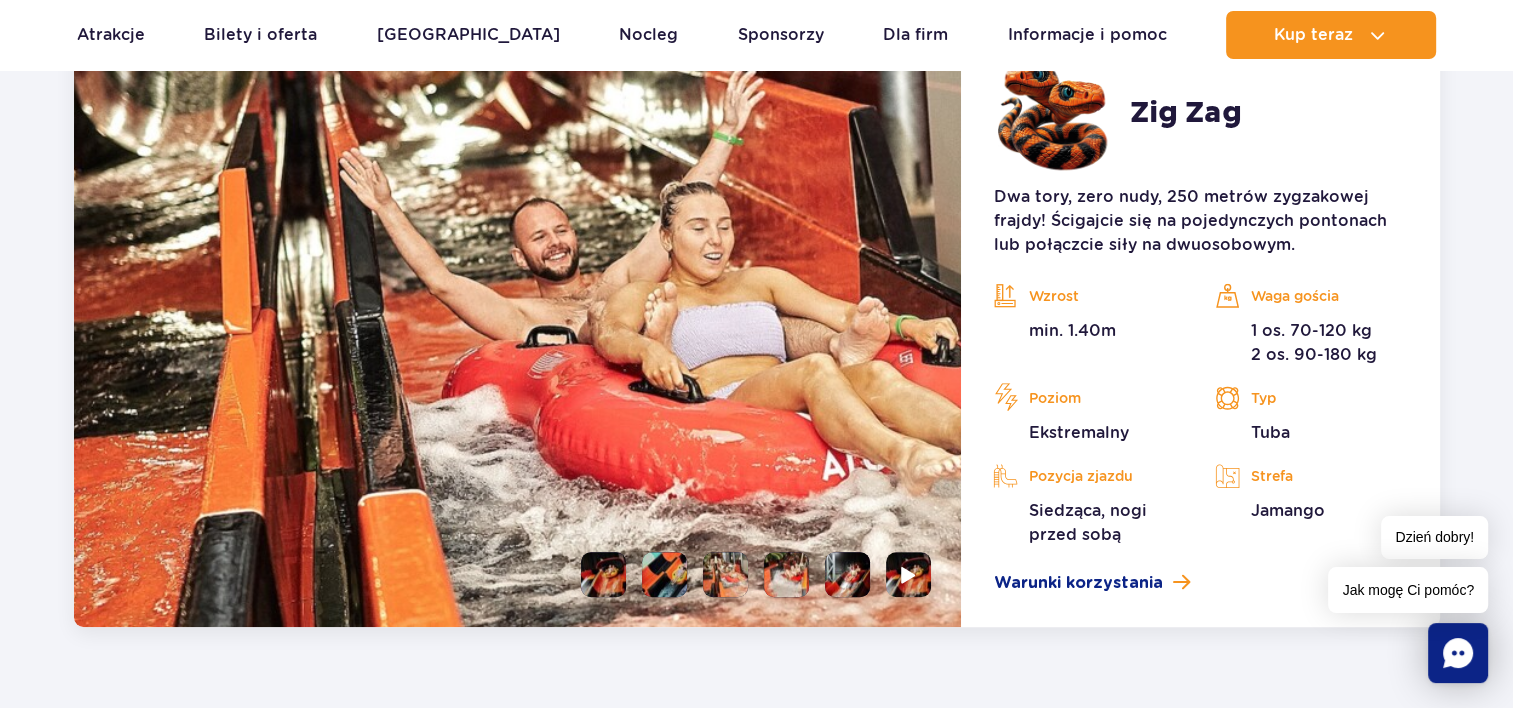 click at bounding box center [786, 574] 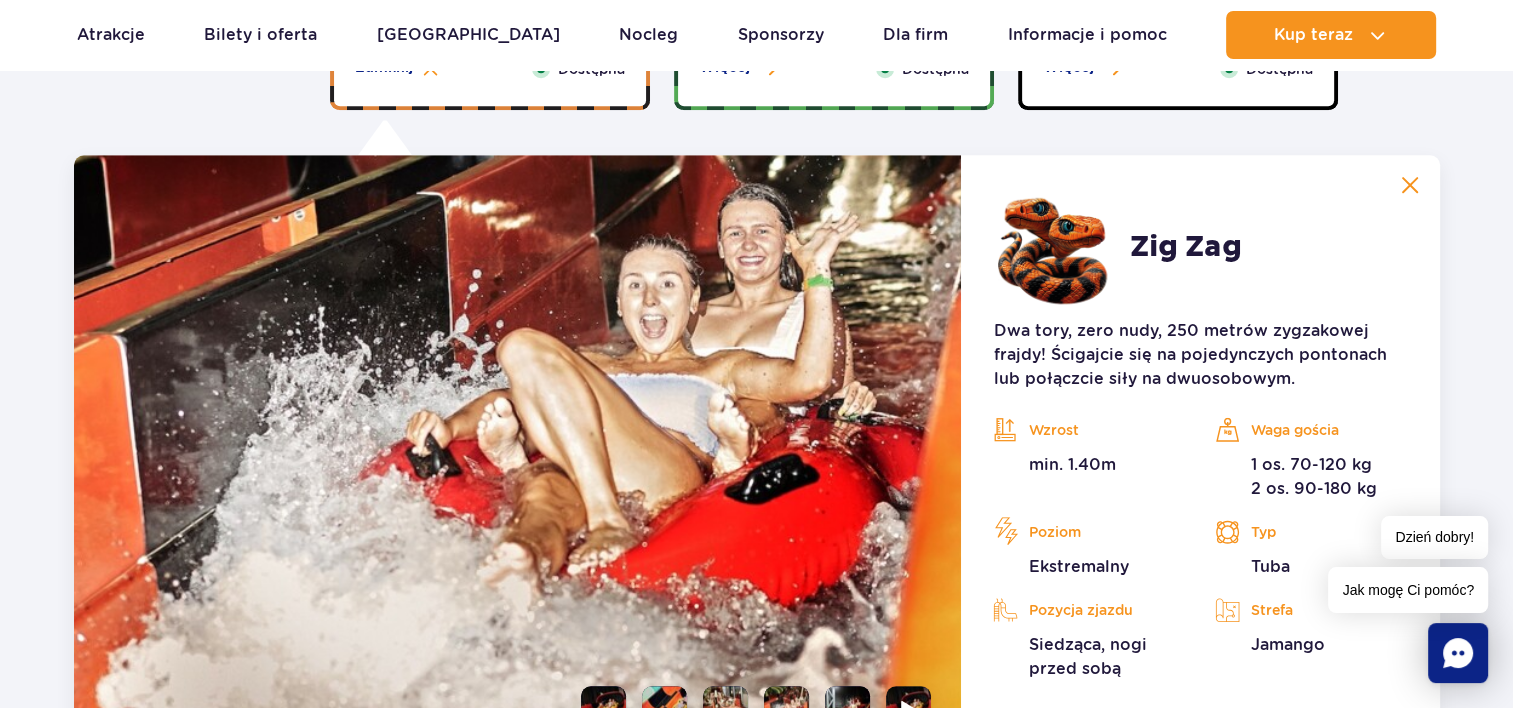 scroll, scrollTop: 1500, scrollLeft: 0, axis: vertical 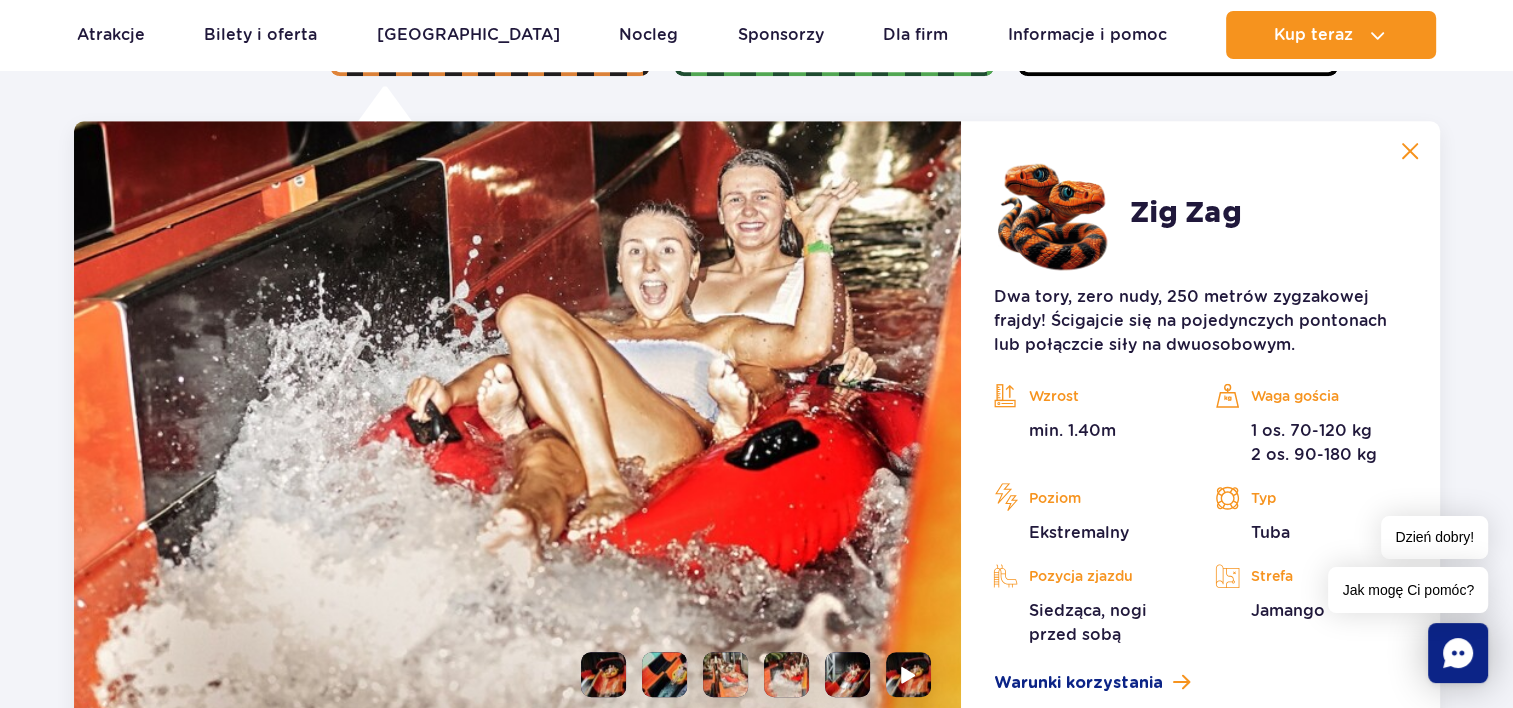 click at bounding box center (847, 674) 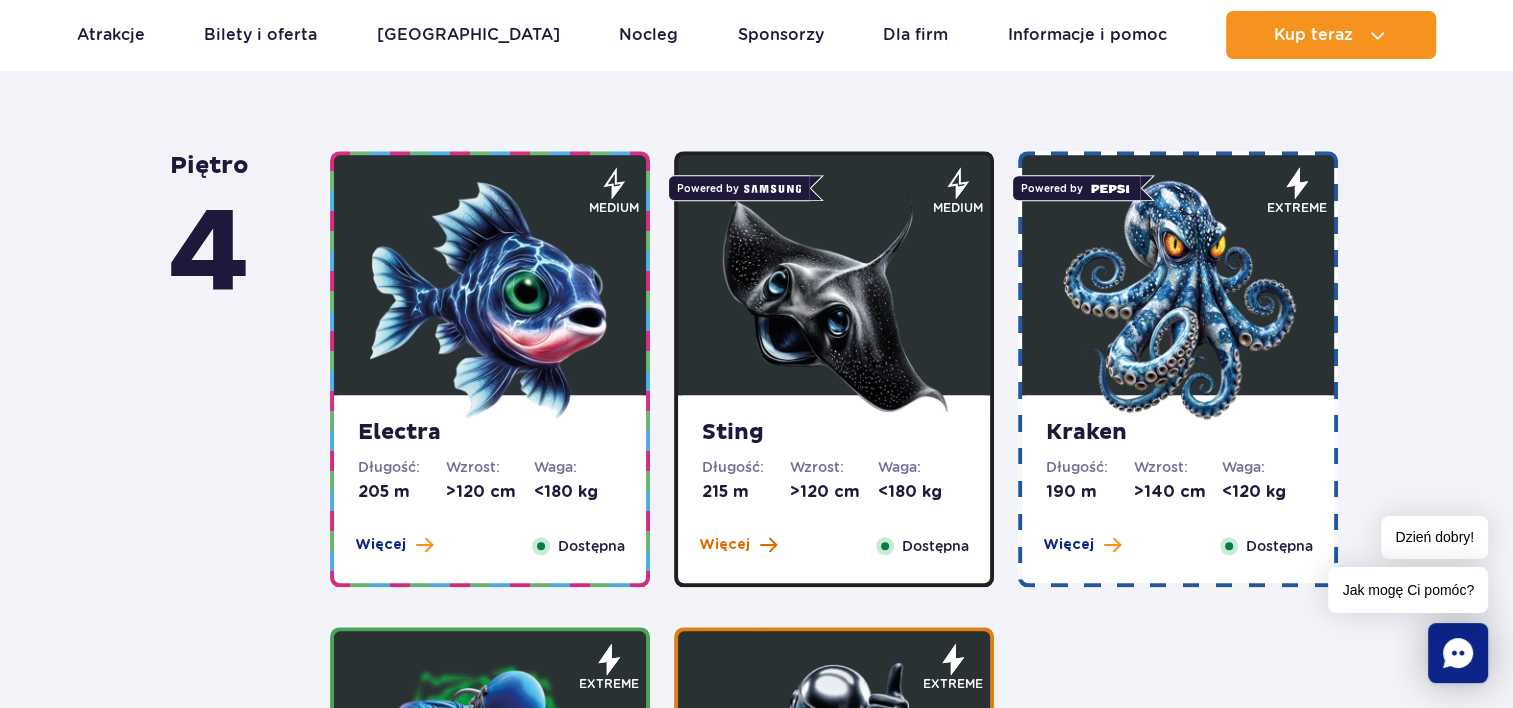 scroll, scrollTop: 2200, scrollLeft: 0, axis: vertical 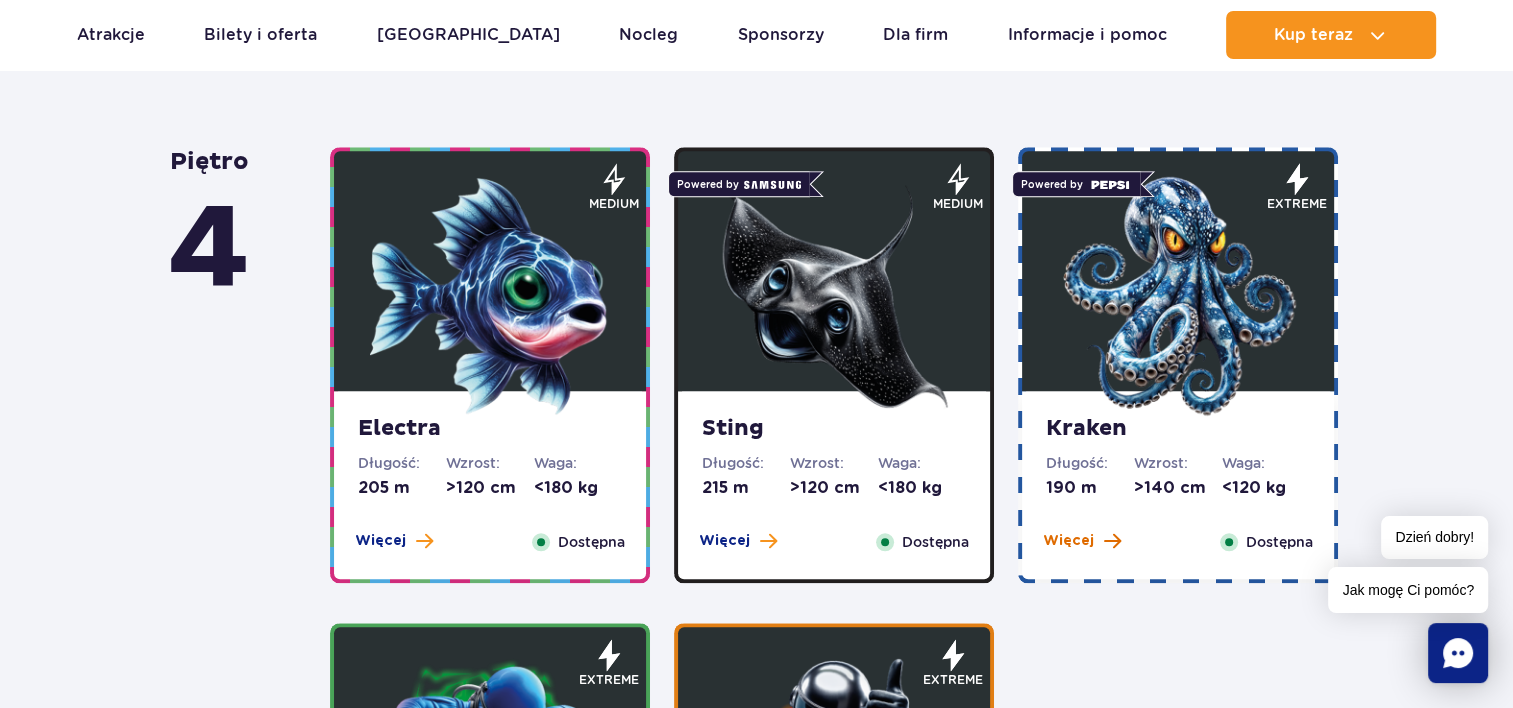 click on "Więcej" at bounding box center (1068, 541) 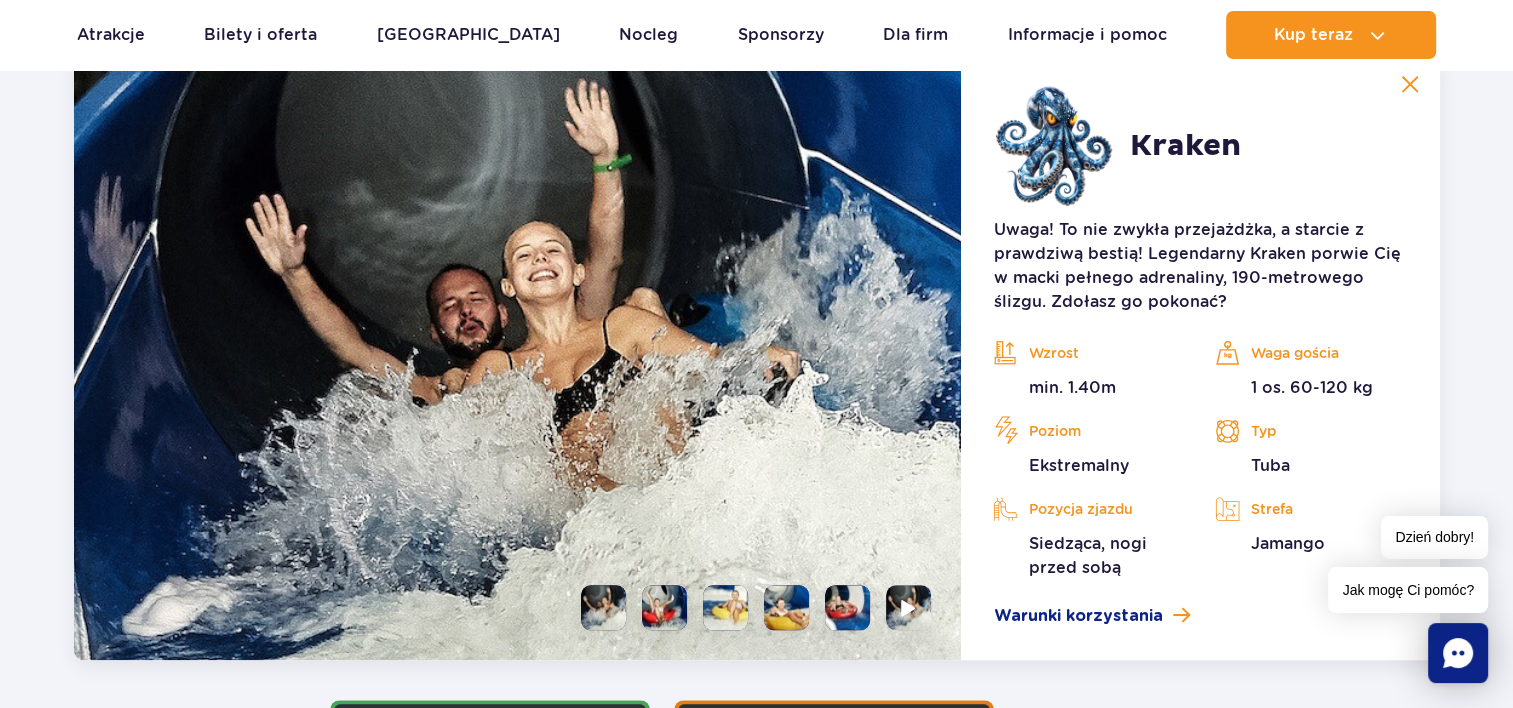 scroll, scrollTop: 2056, scrollLeft: 0, axis: vertical 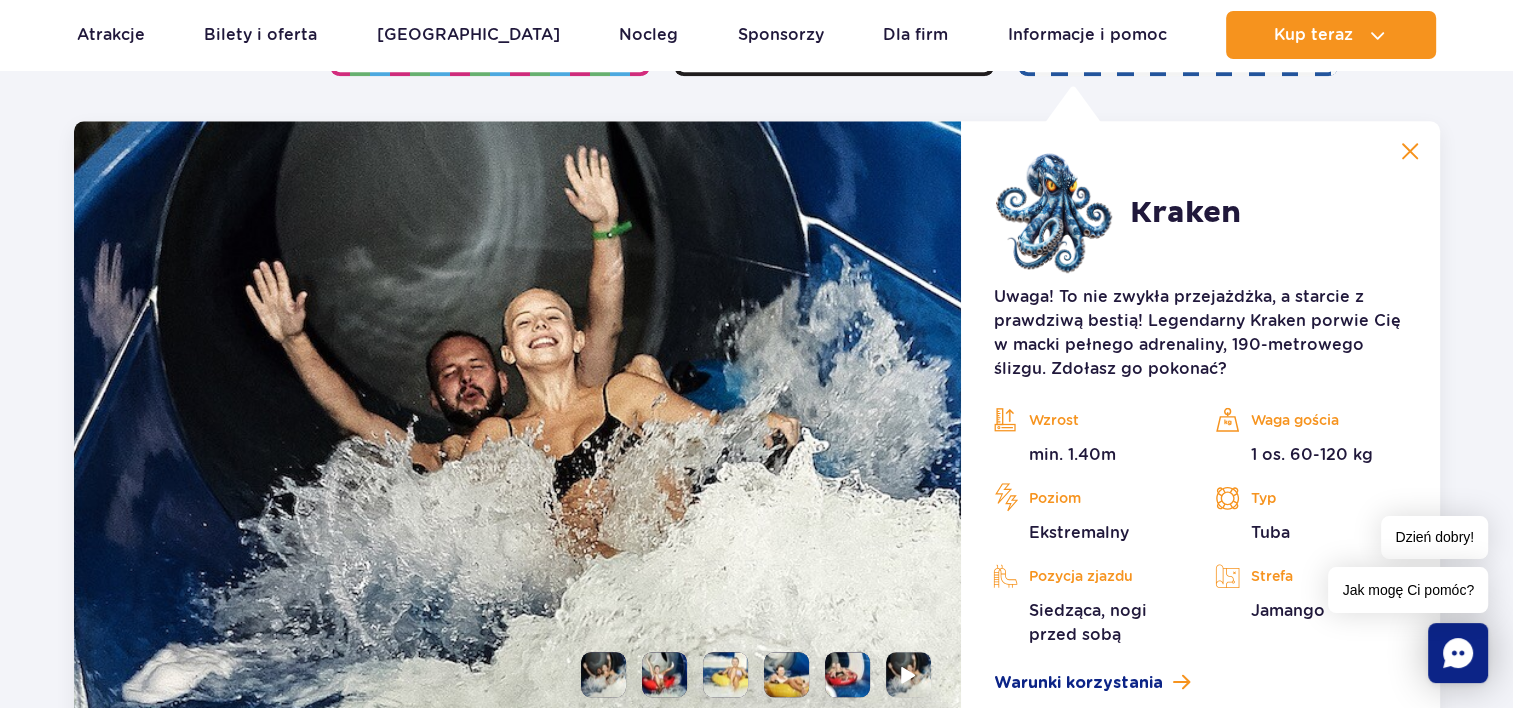 click at bounding box center (664, 674) 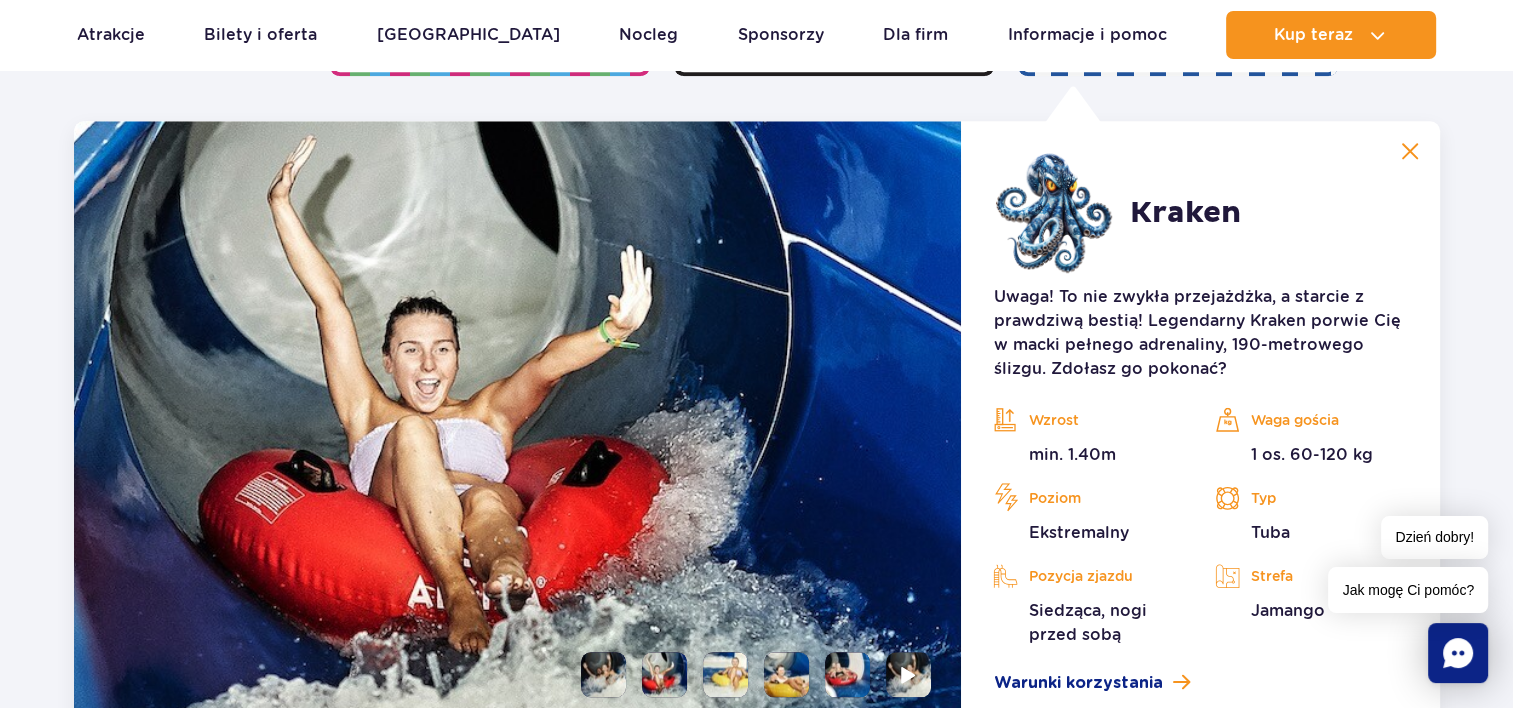 click at bounding box center [725, 674] 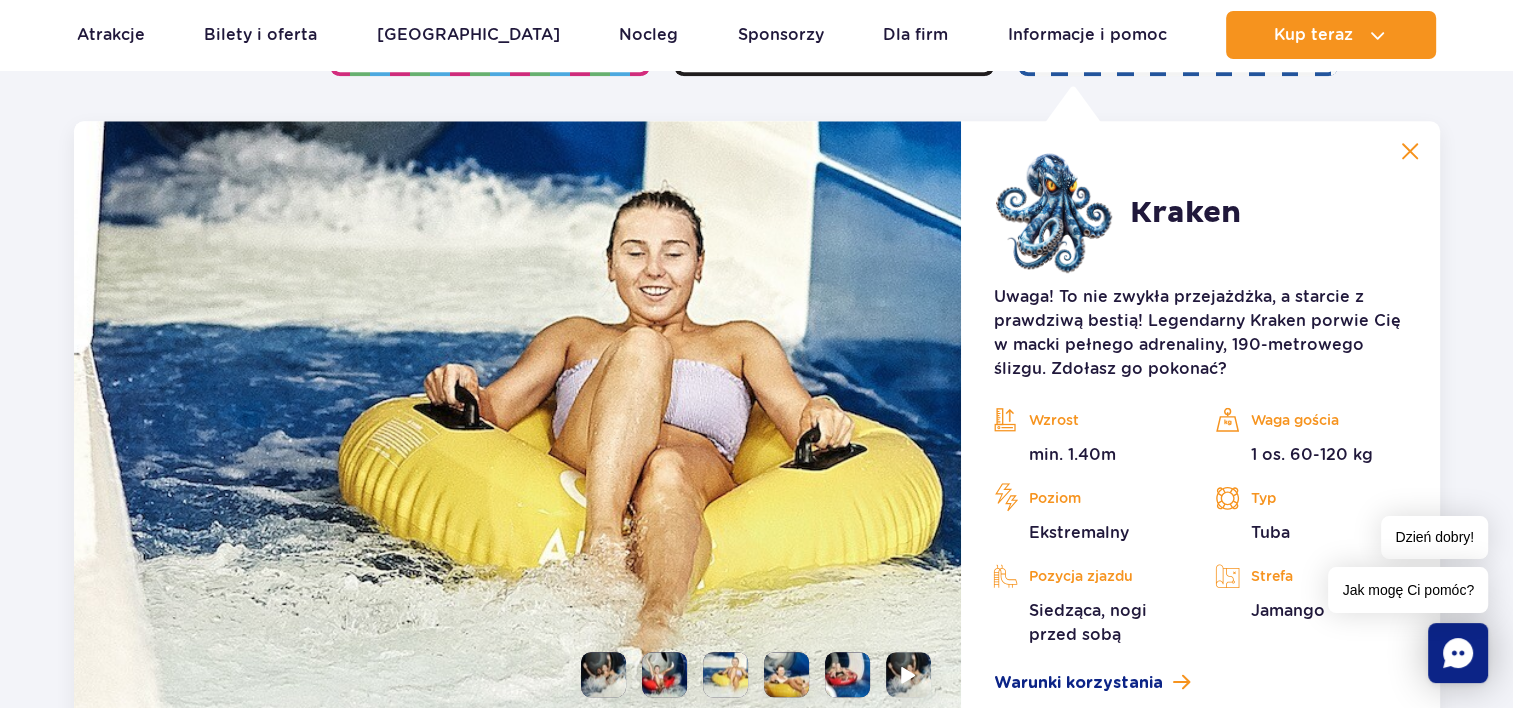 click at bounding box center [786, 674] 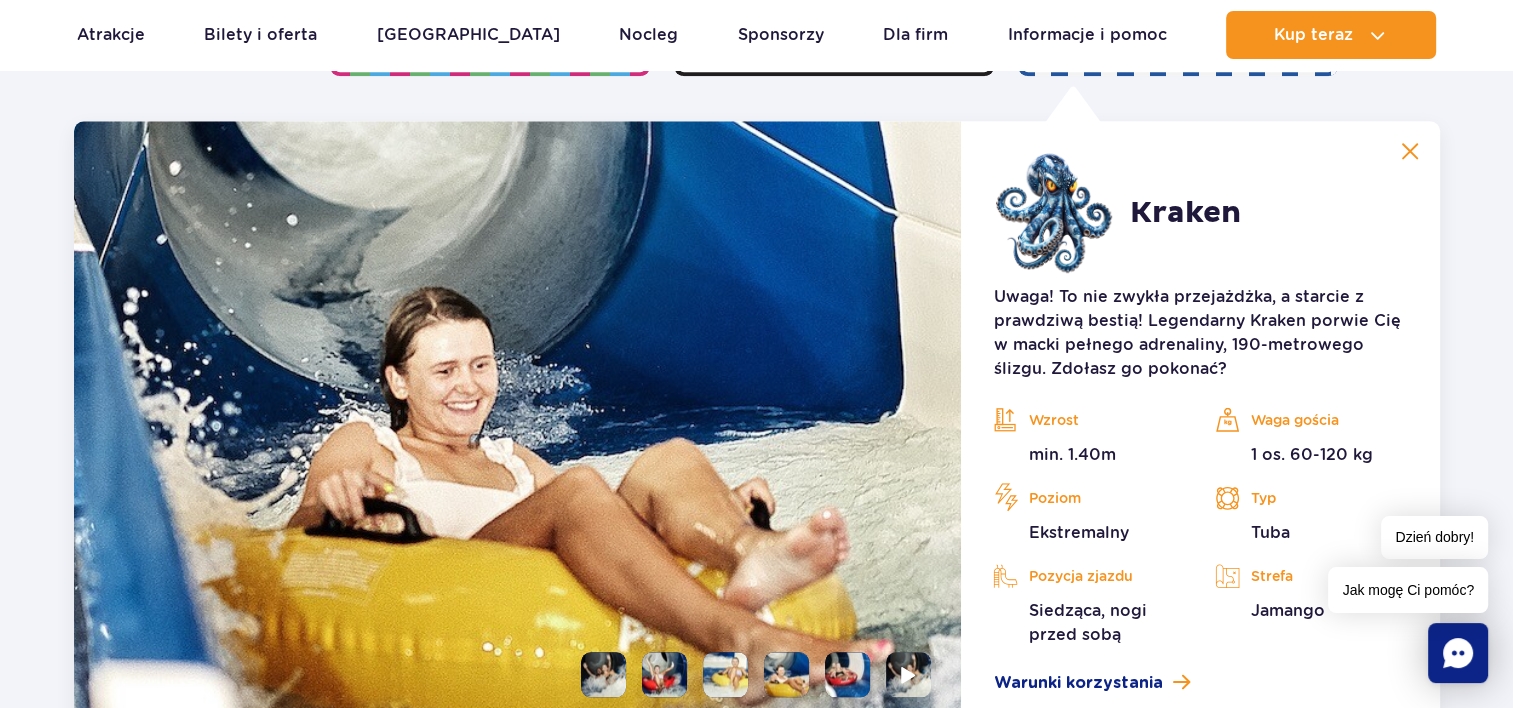 click at bounding box center (847, 674) 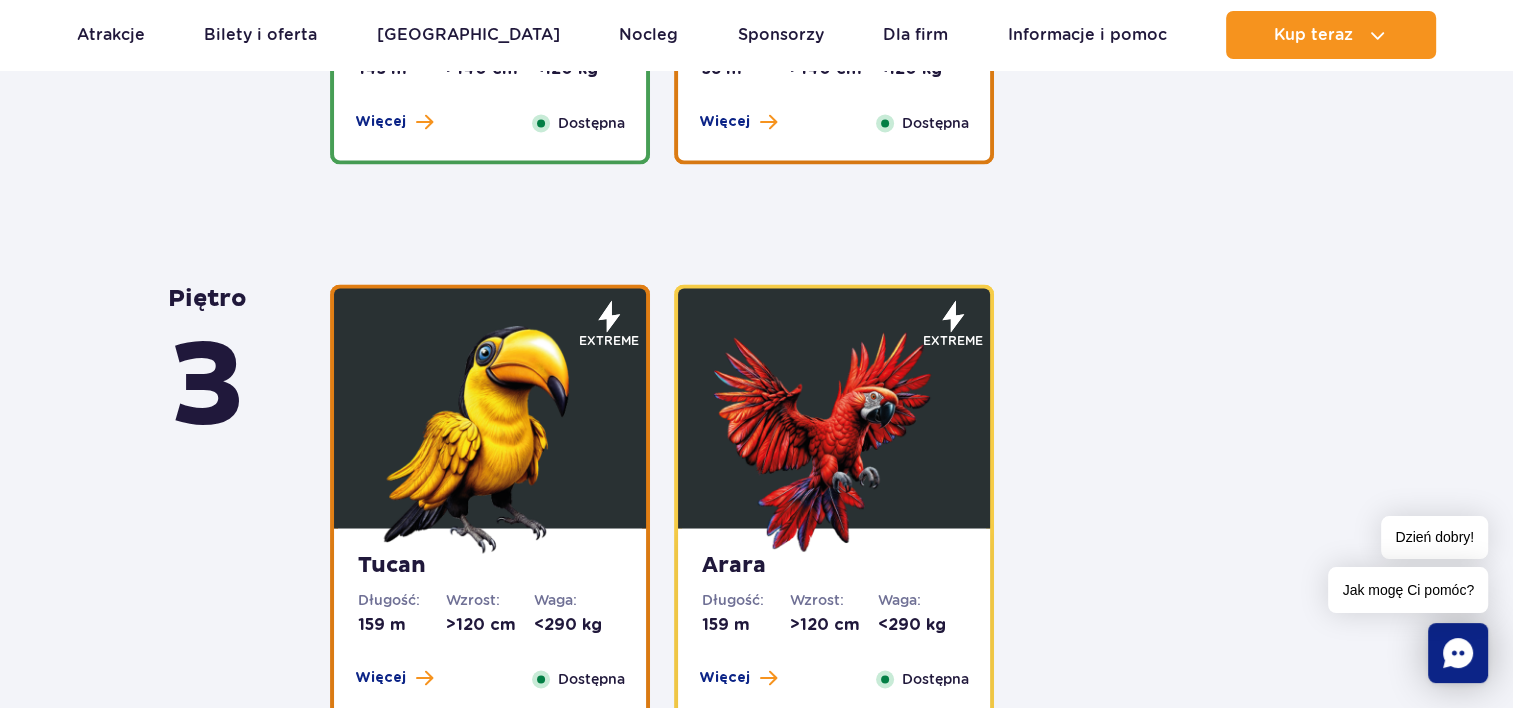 scroll, scrollTop: 3156, scrollLeft: 0, axis: vertical 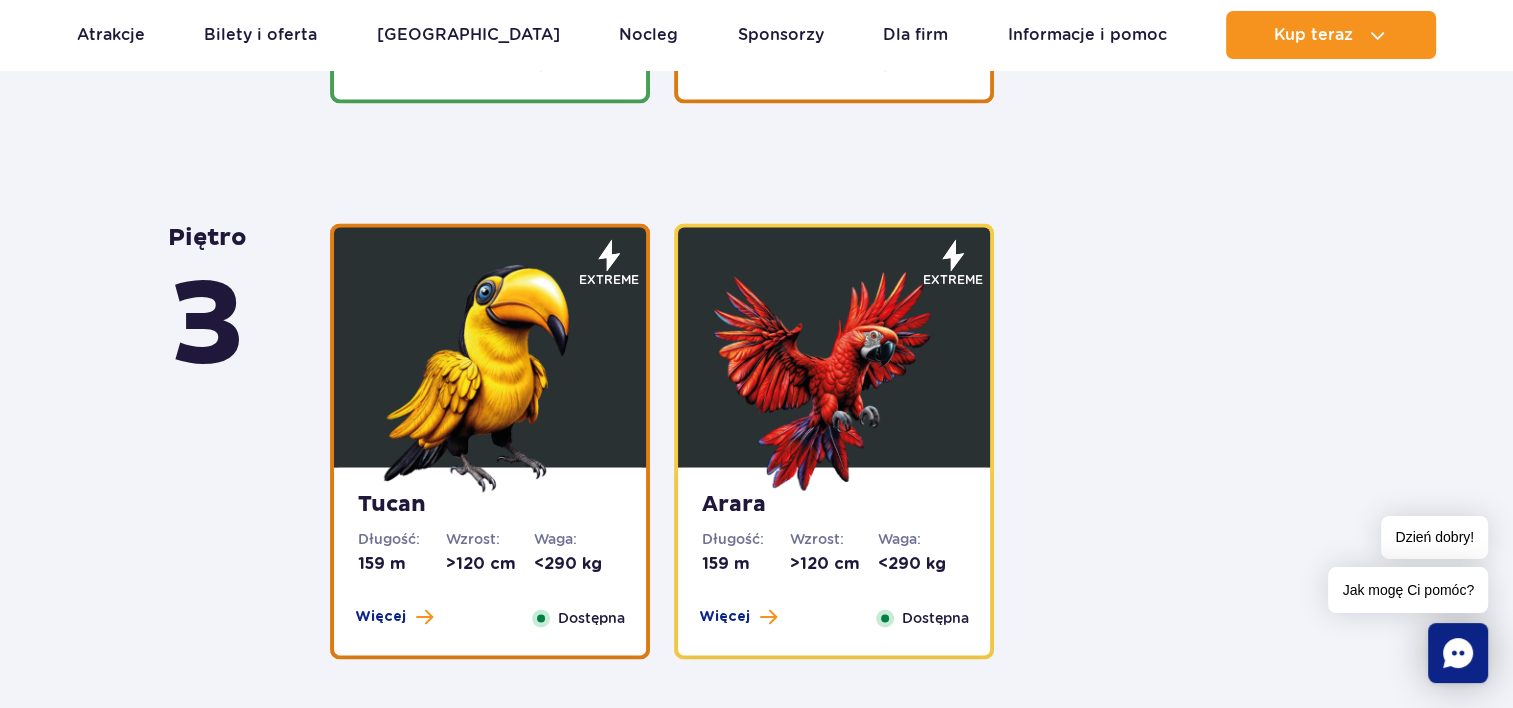 click at bounding box center (834, 372) 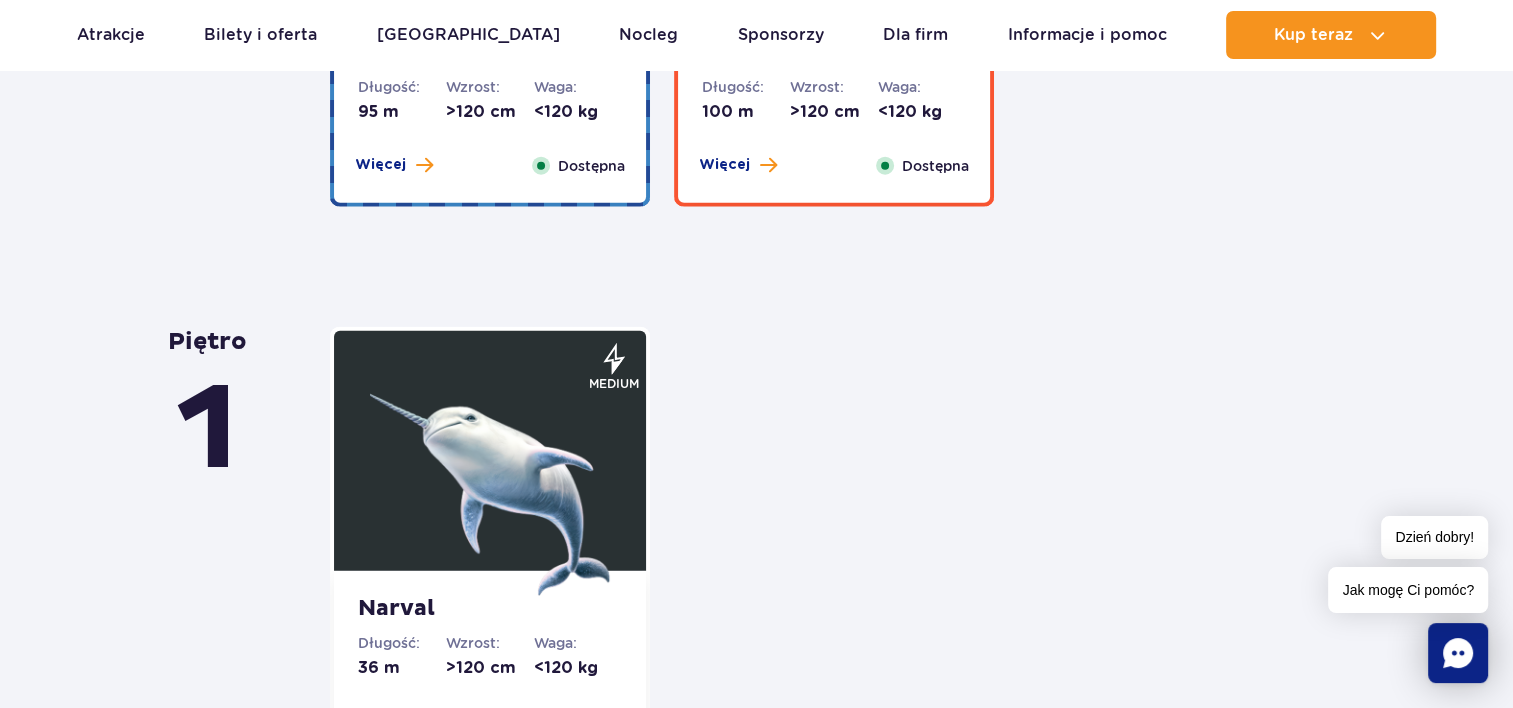 scroll, scrollTop: 4688, scrollLeft: 0, axis: vertical 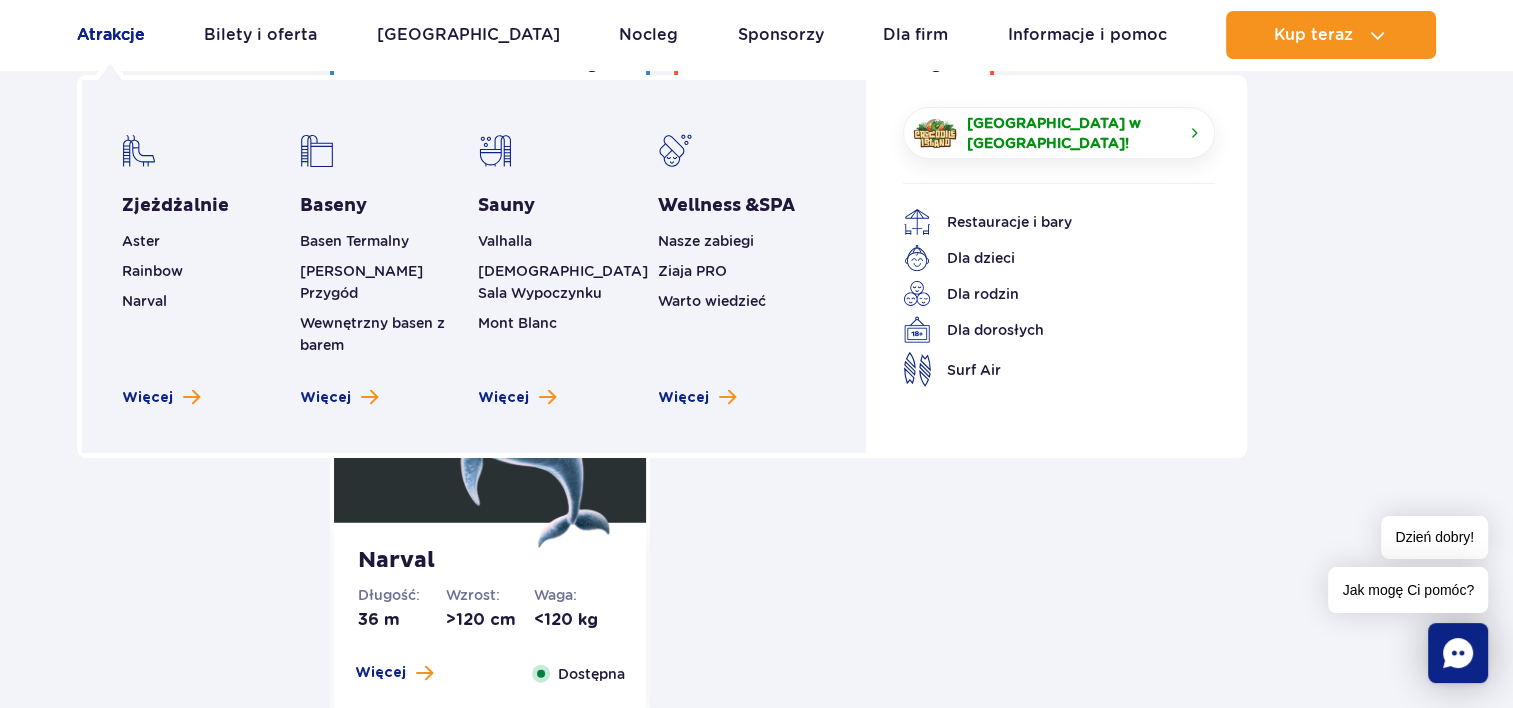 click on "Atrakcje" at bounding box center (111, 35) 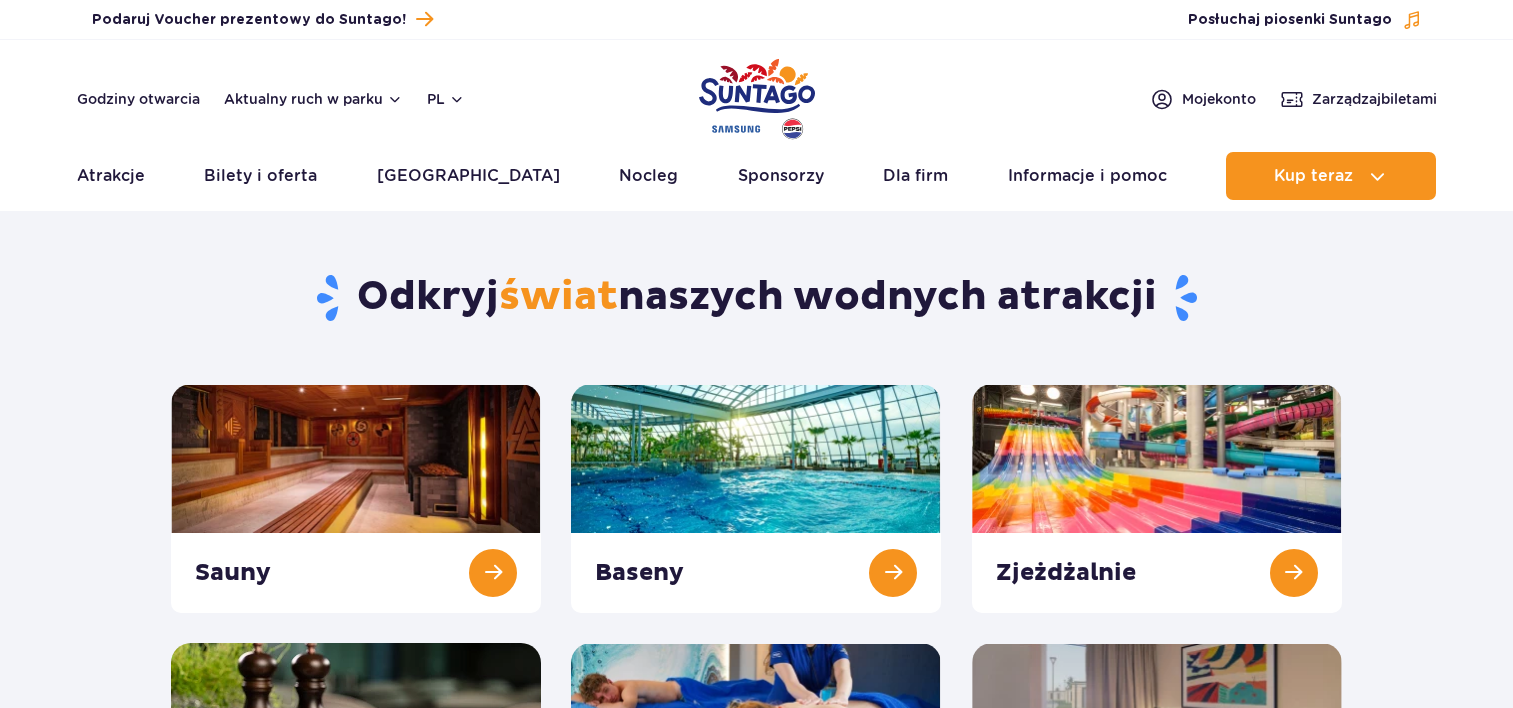scroll, scrollTop: 0, scrollLeft: 0, axis: both 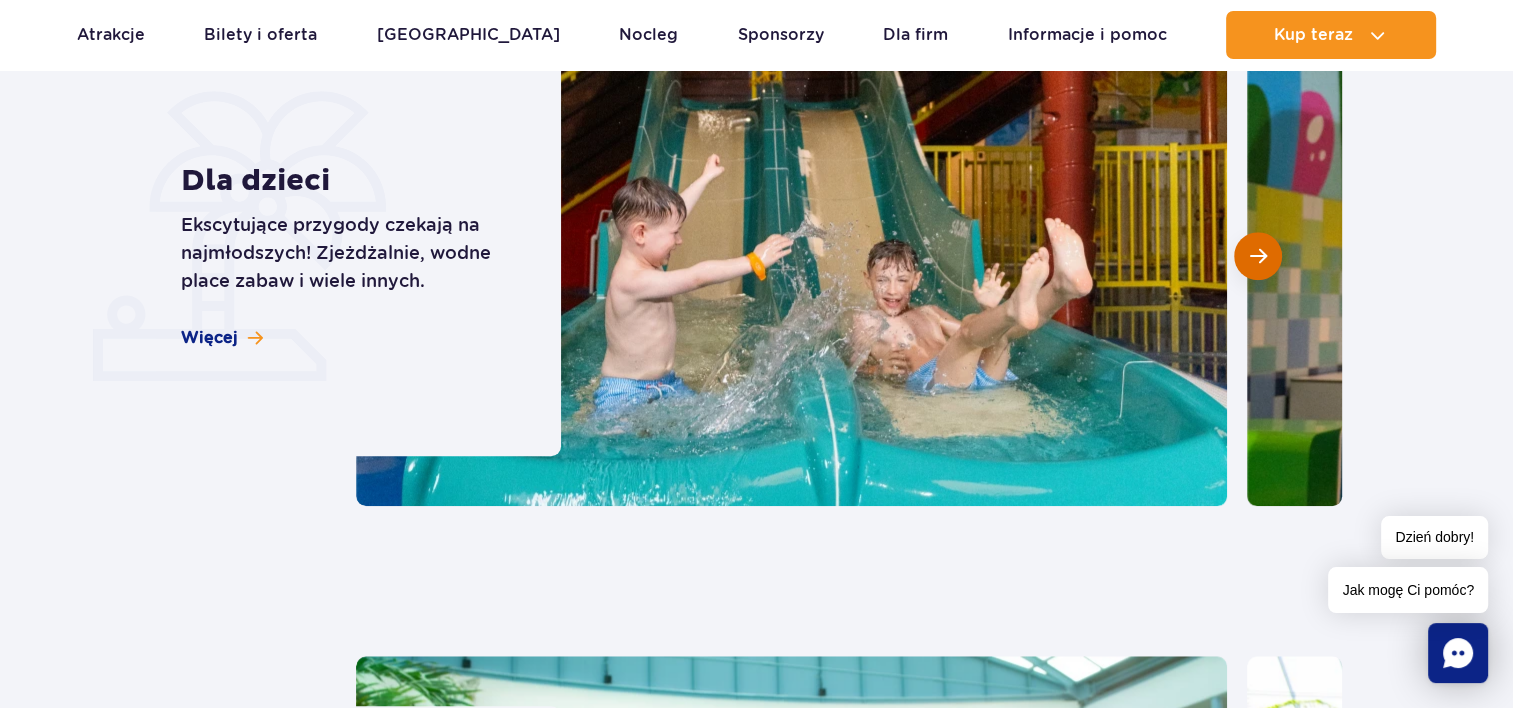 click at bounding box center [1258, 256] 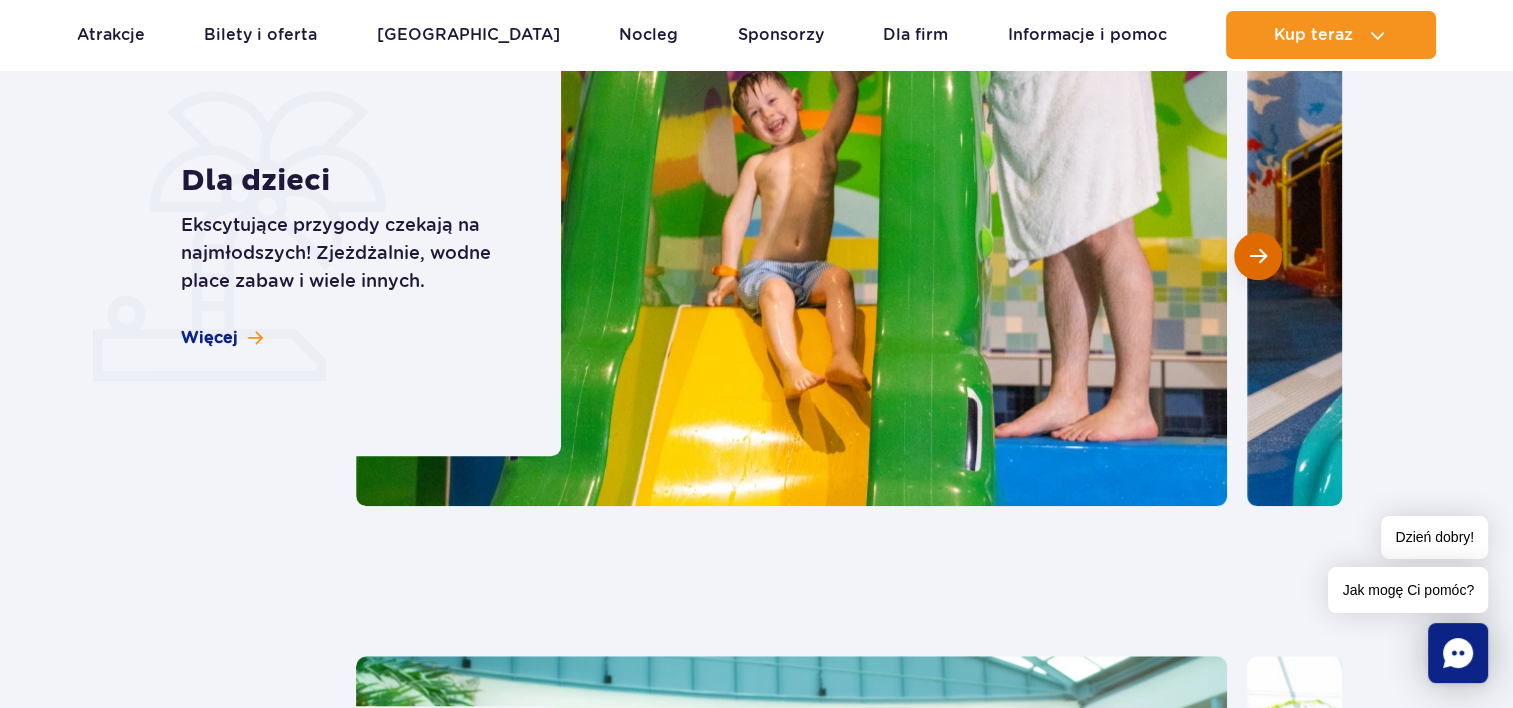 click at bounding box center [1258, 256] 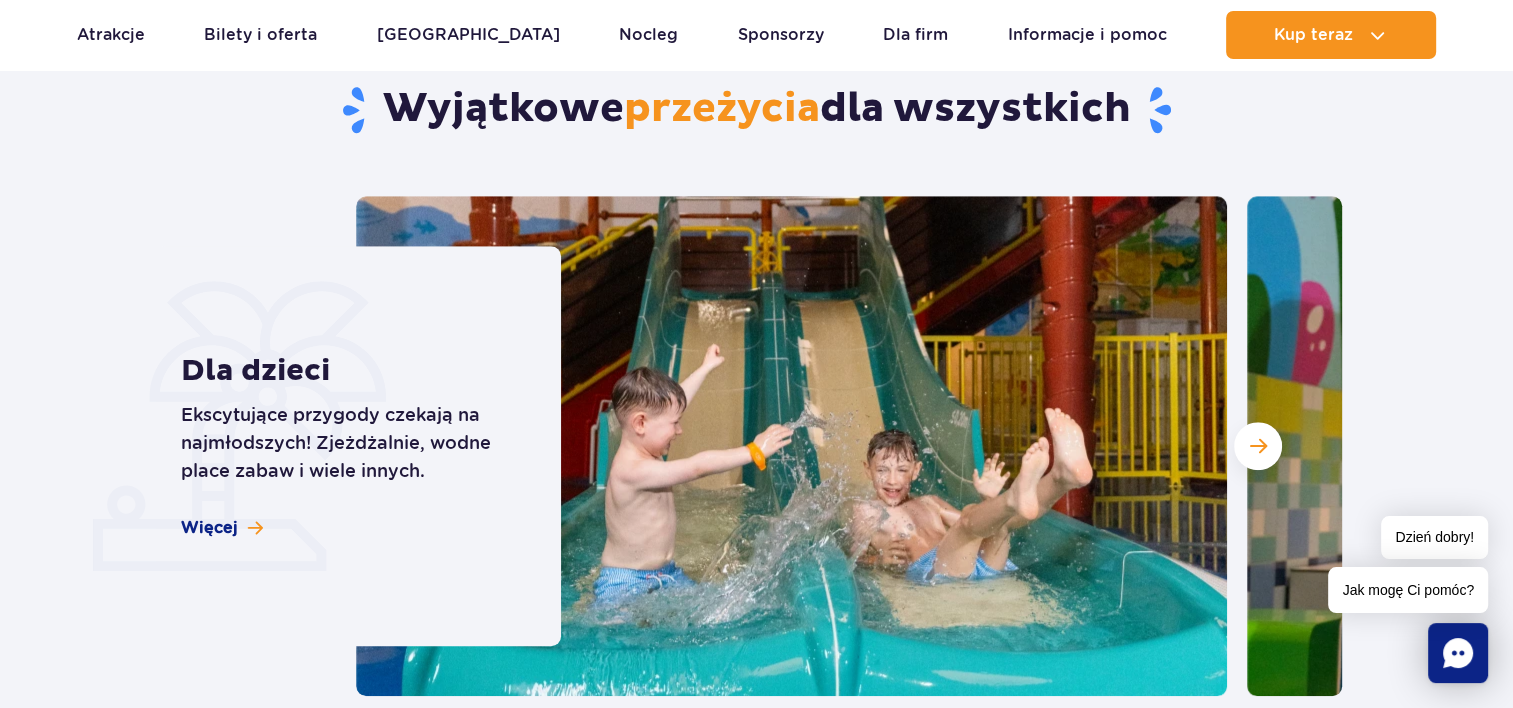 scroll, scrollTop: 1500, scrollLeft: 0, axis: vertical 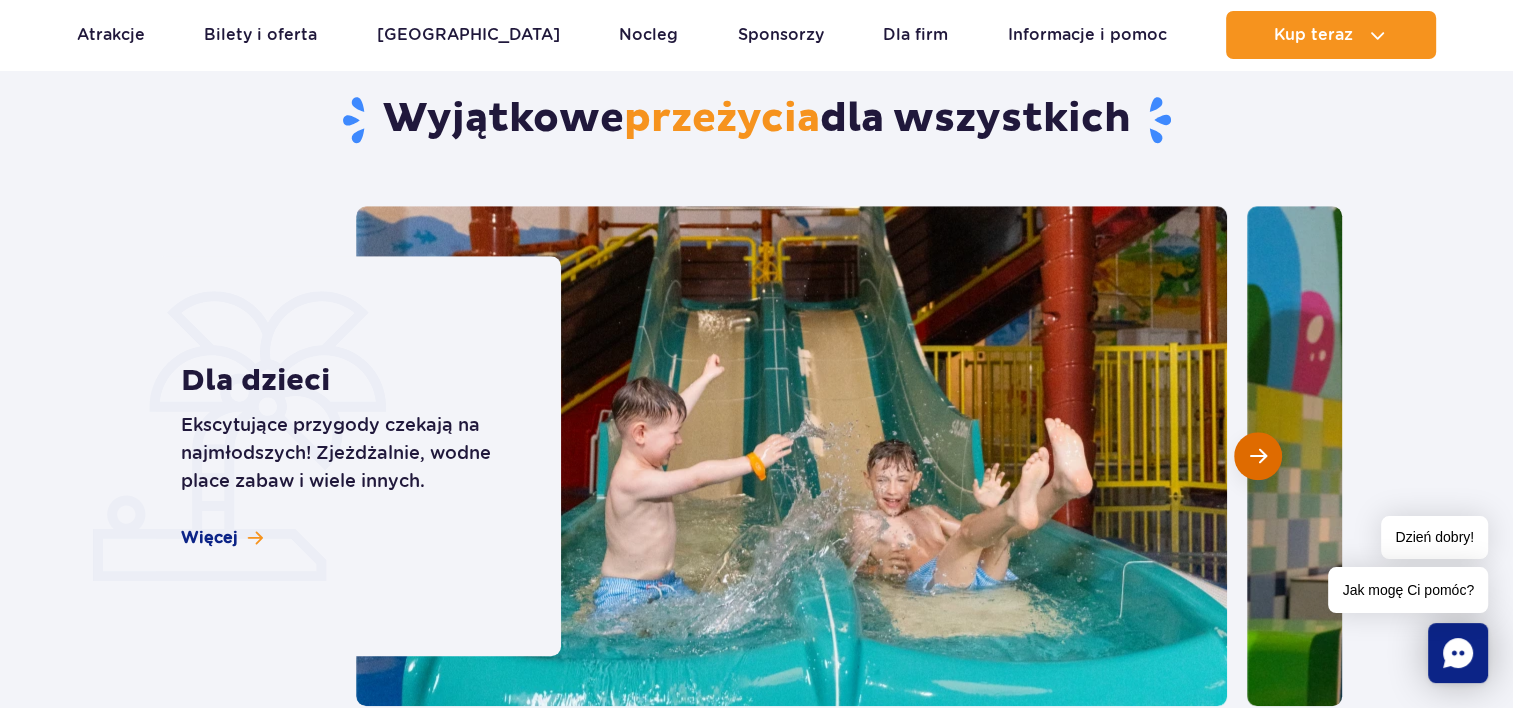 click at bounding box center [1258, 456] 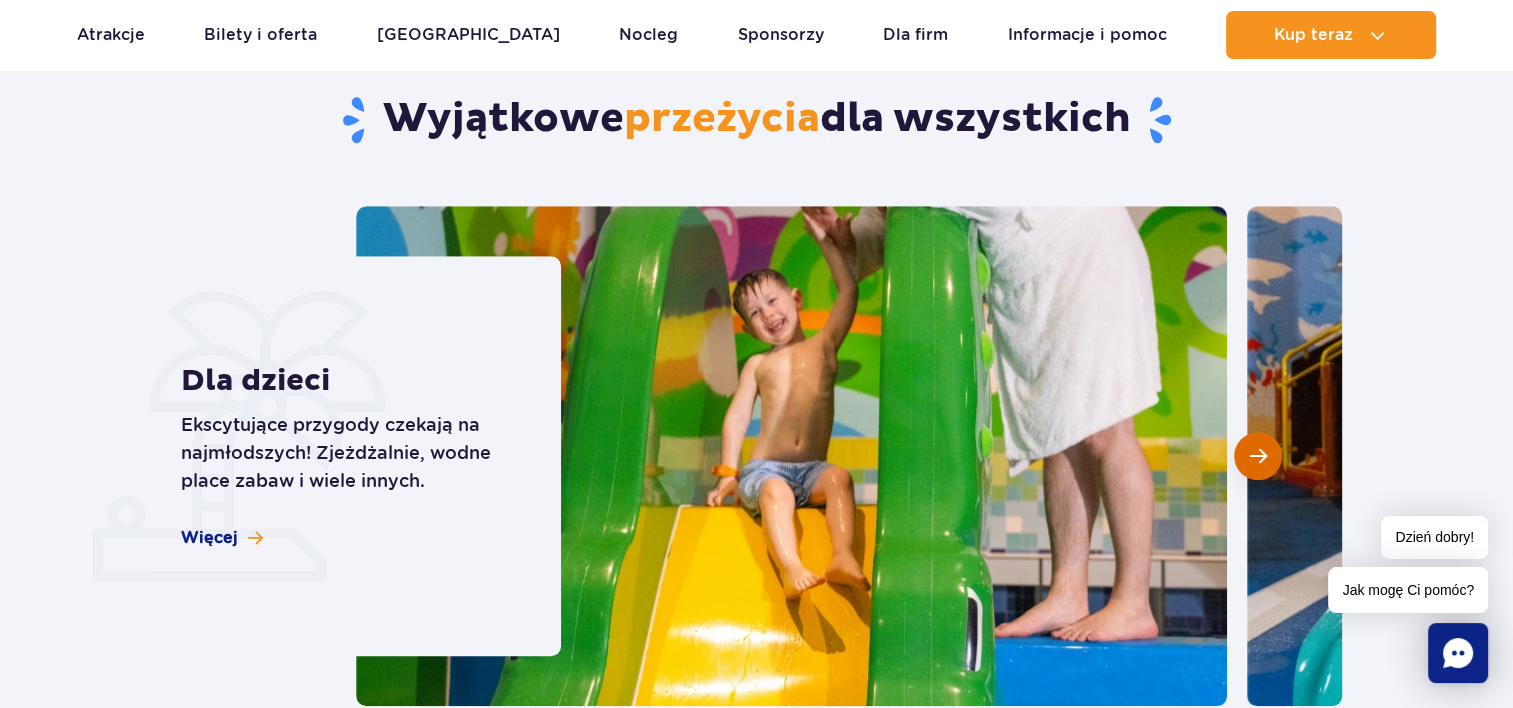 click at bounding box center (1258, 456) 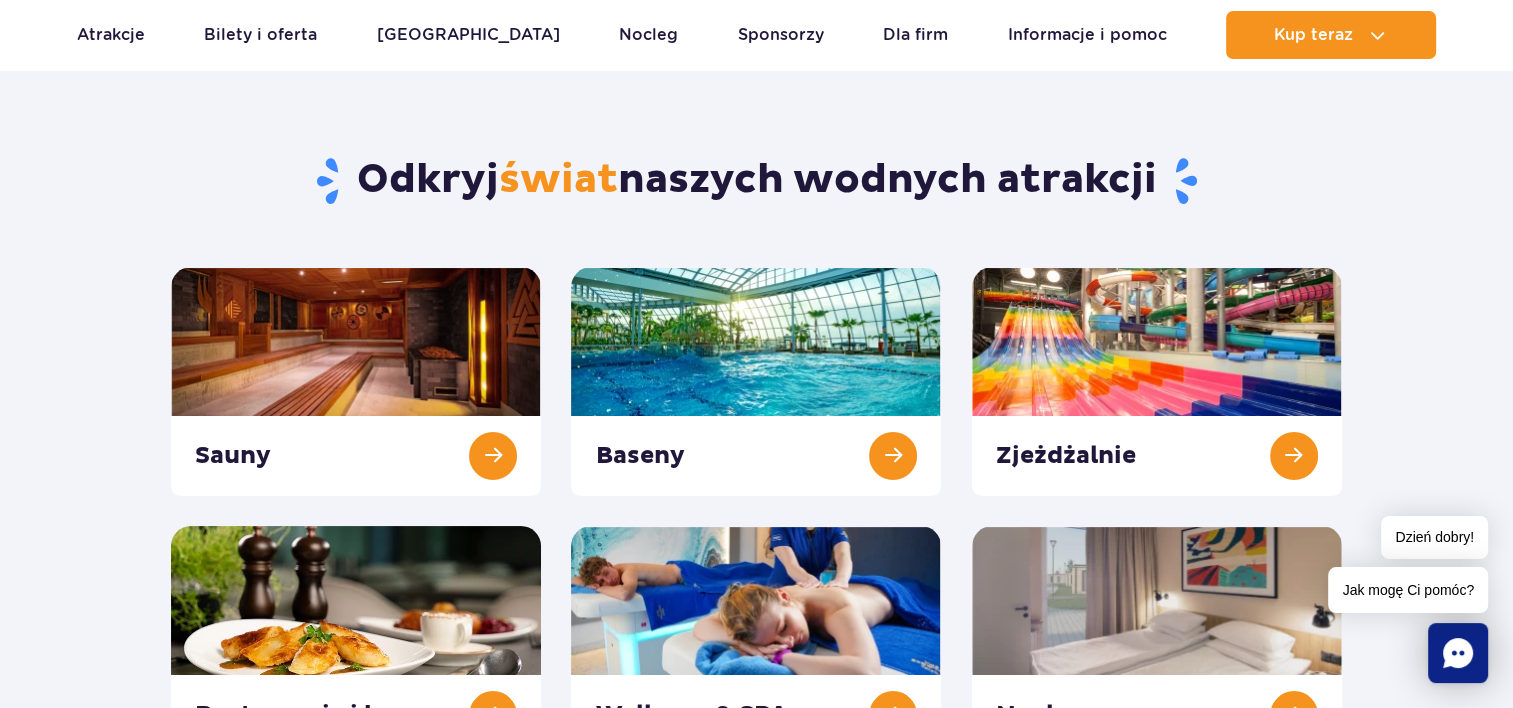 scroll, scrollTop: 0, scrollLeft: 0, axis: both 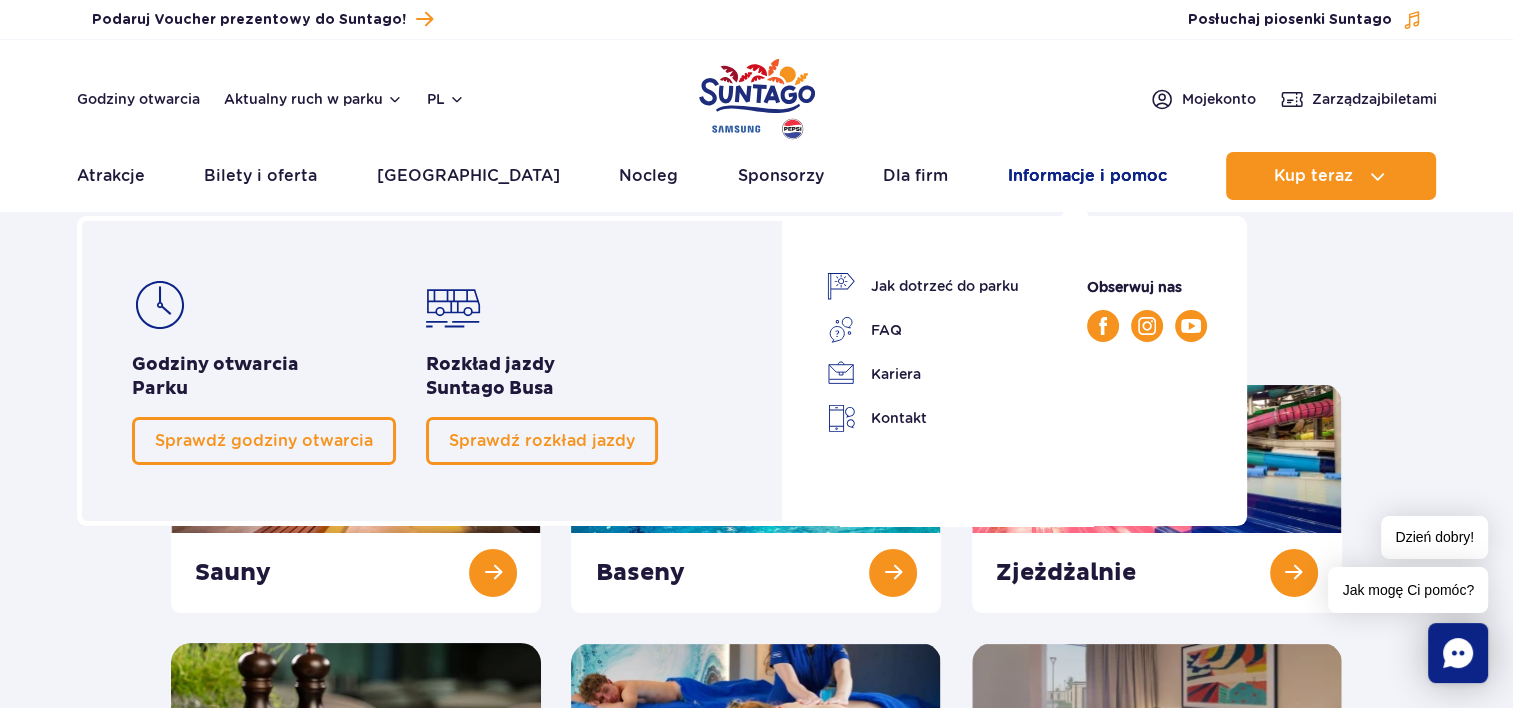 click on "Informacje i pomoc" at bounding box center (1087, 176) 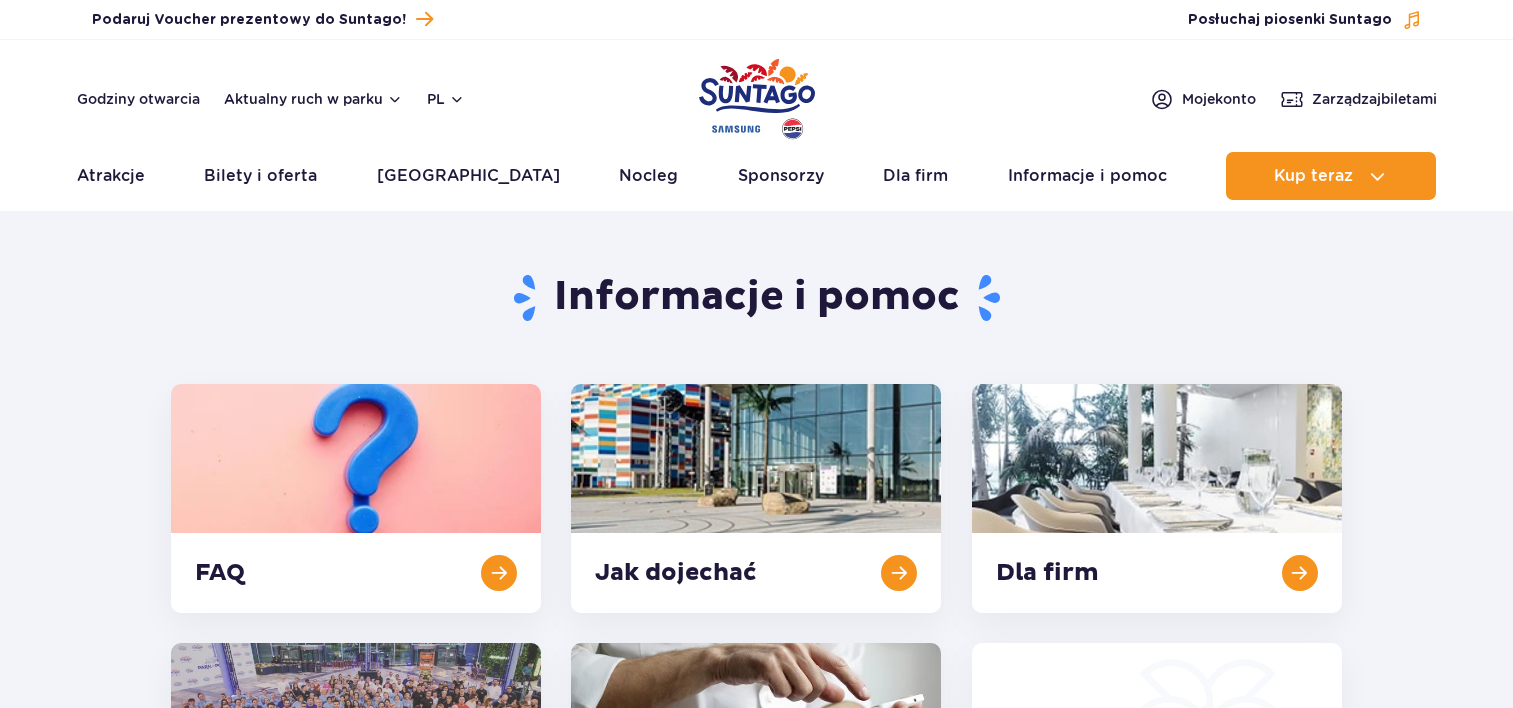 scroll, scrollTop: 0, scrollLeft: 0, axis: both 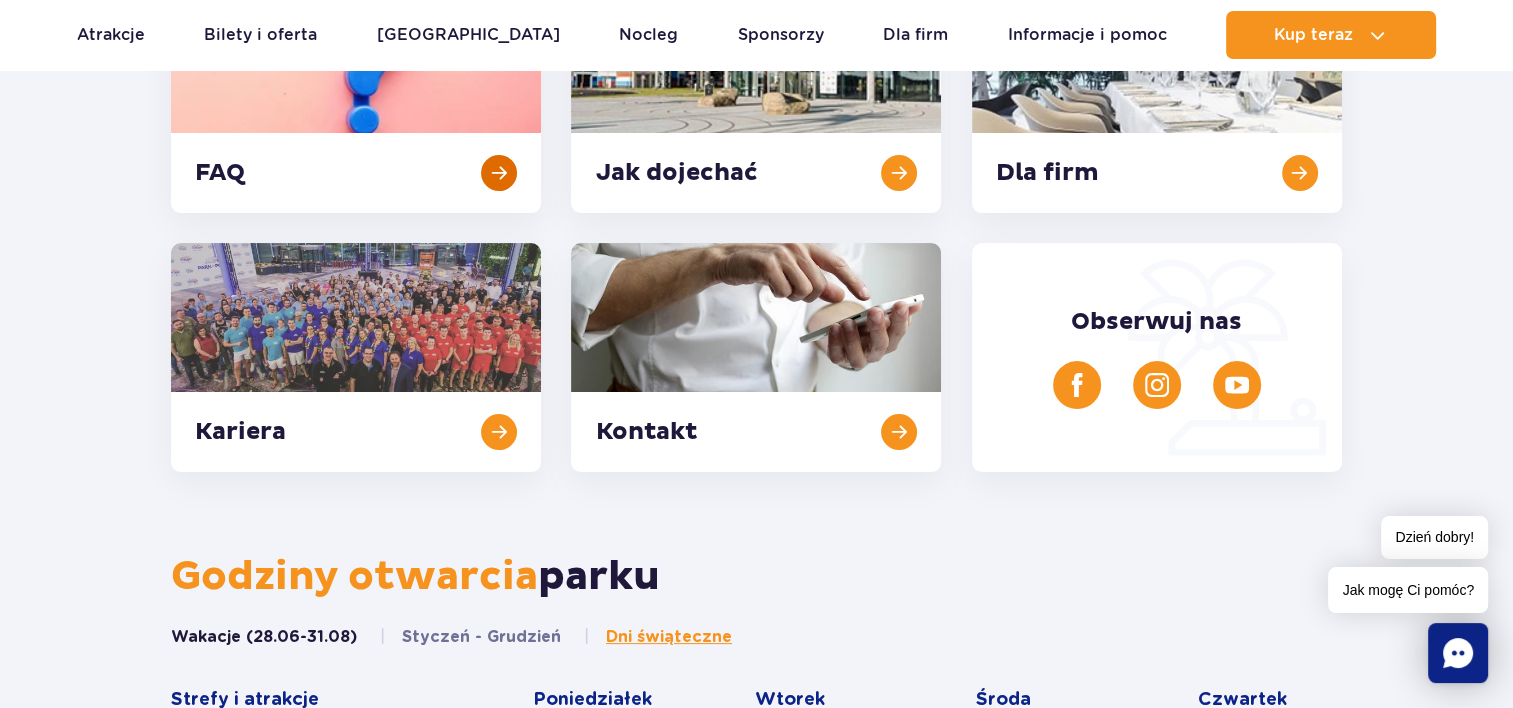 click at bounding box center (356, 98) 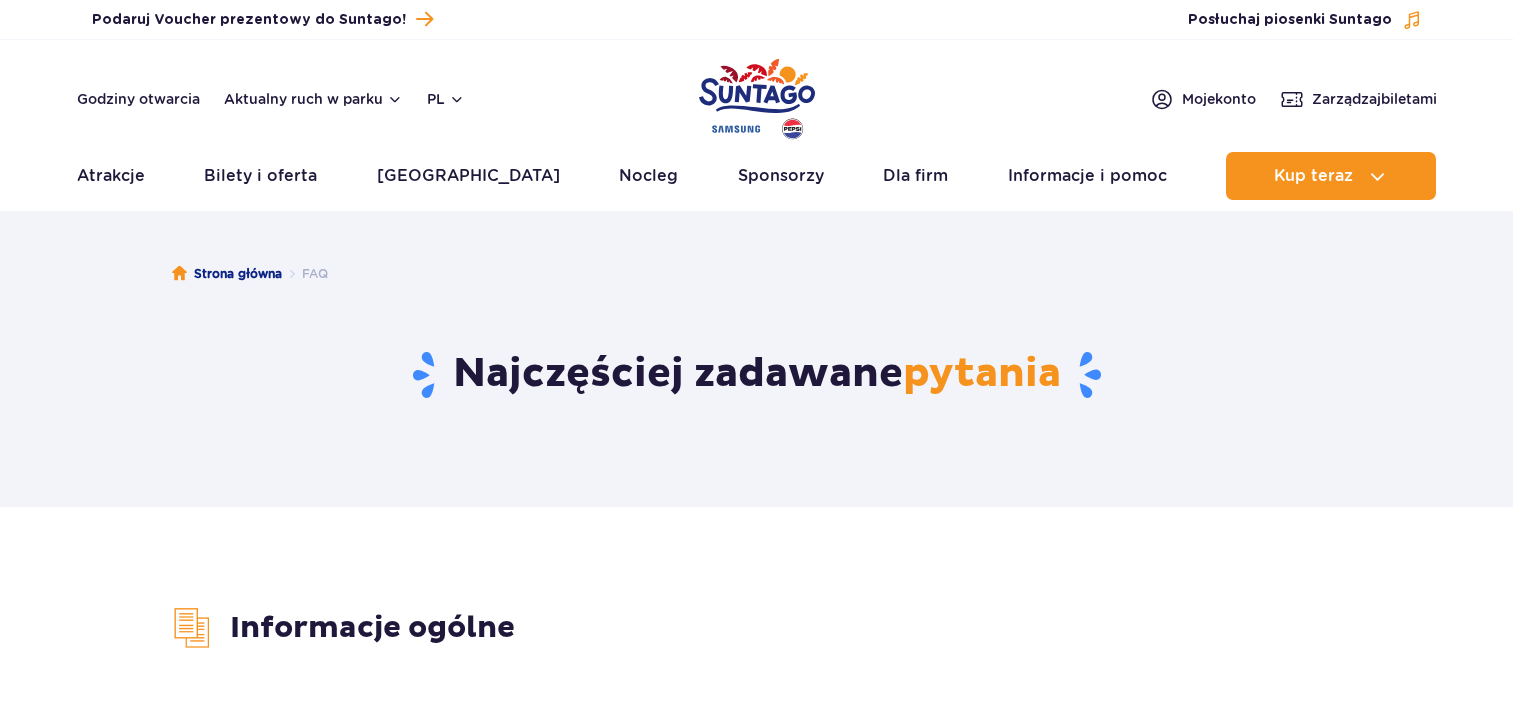 scroll, scrollTop: 0, scrollLeft: 0, axis: both 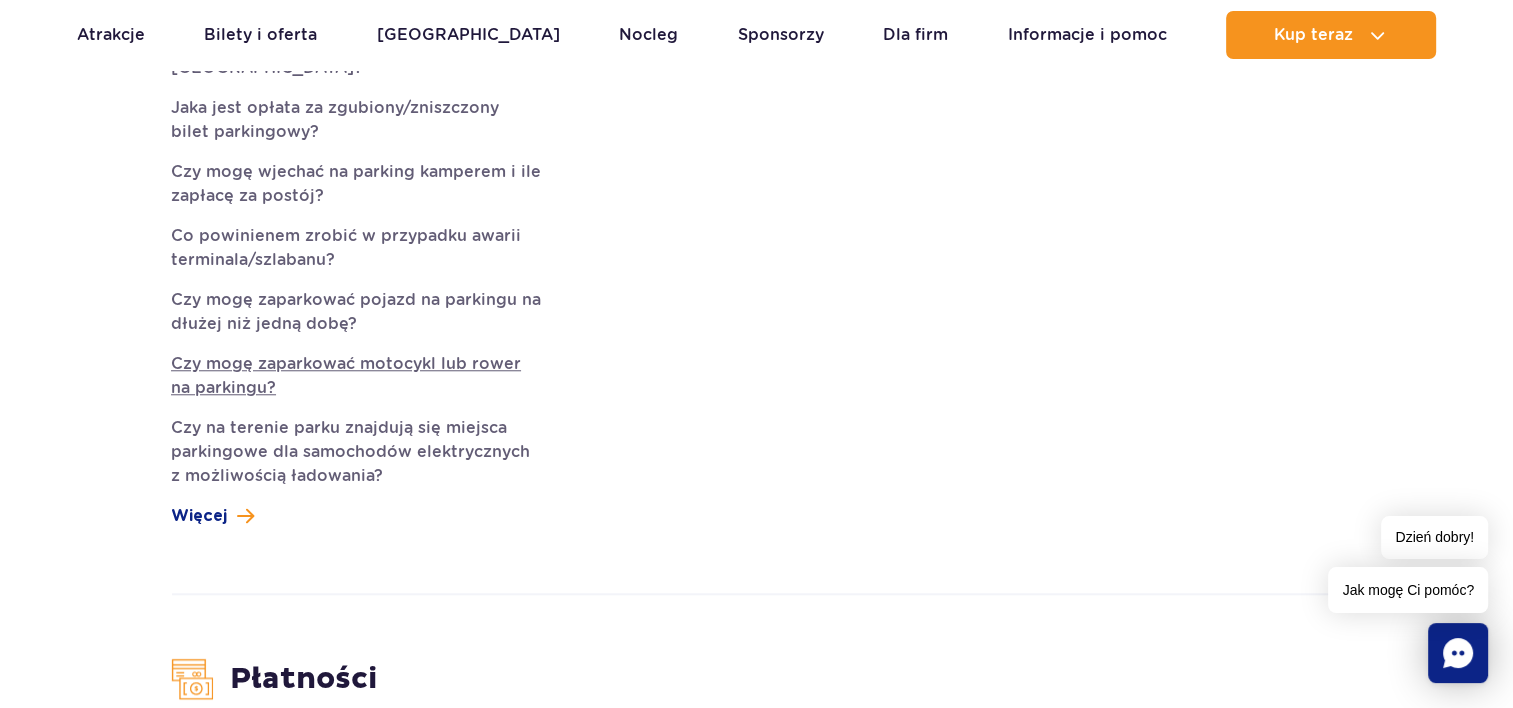 click on "Czy mogę zaparkować motocykl lub rower na parkingu?" at bounding box center [356, 376] 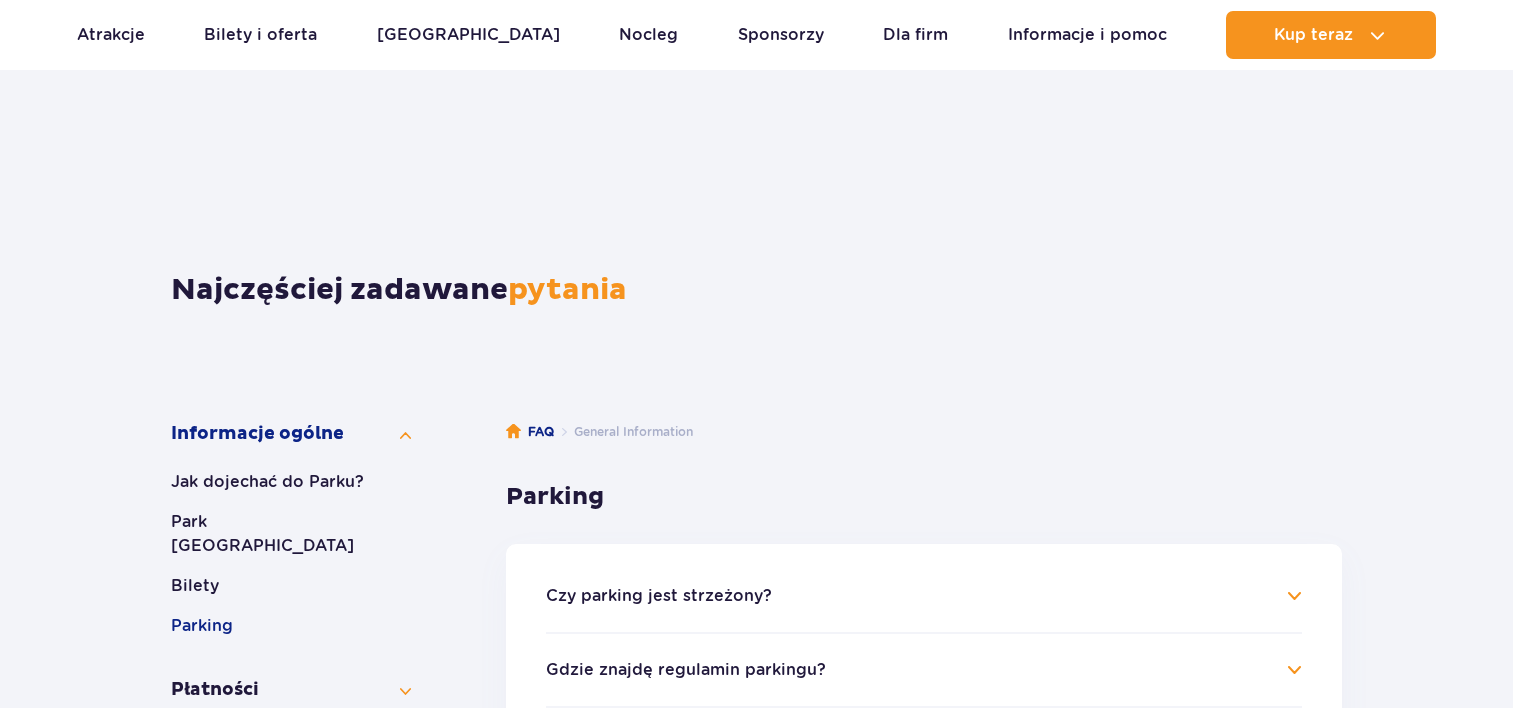 scroll, scrollTop: 1184, scrollLeft: 0, axis: vertical 